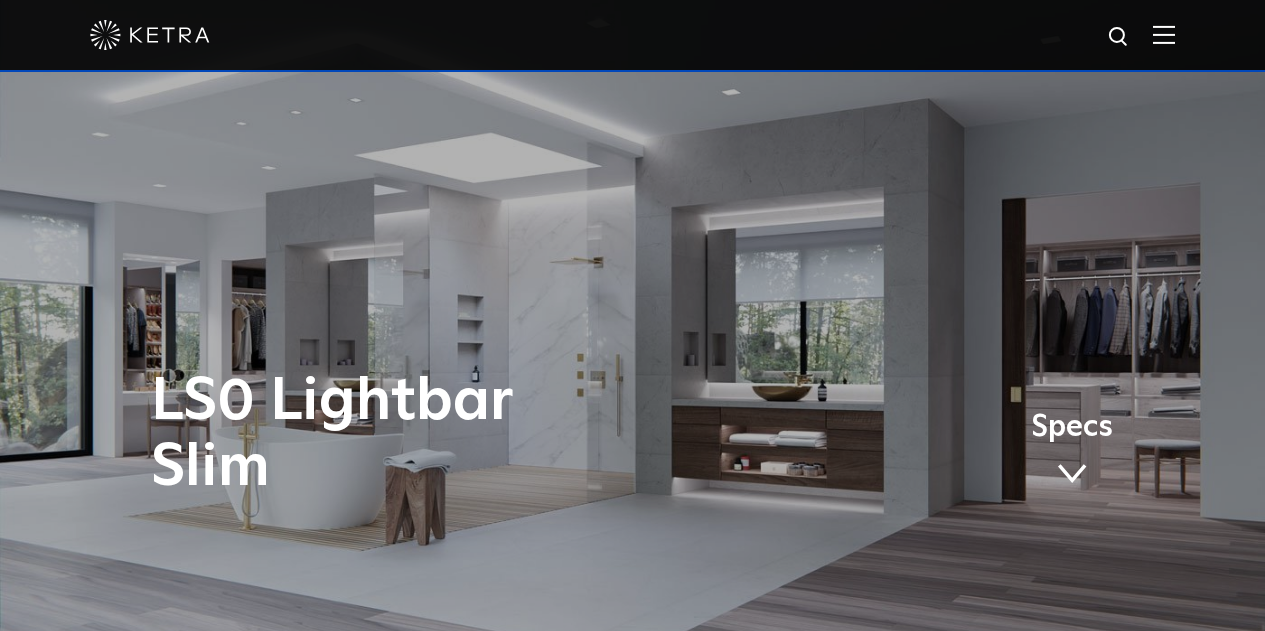 scroll, scrollTop: 0, scrollLeft: 0, axis: both 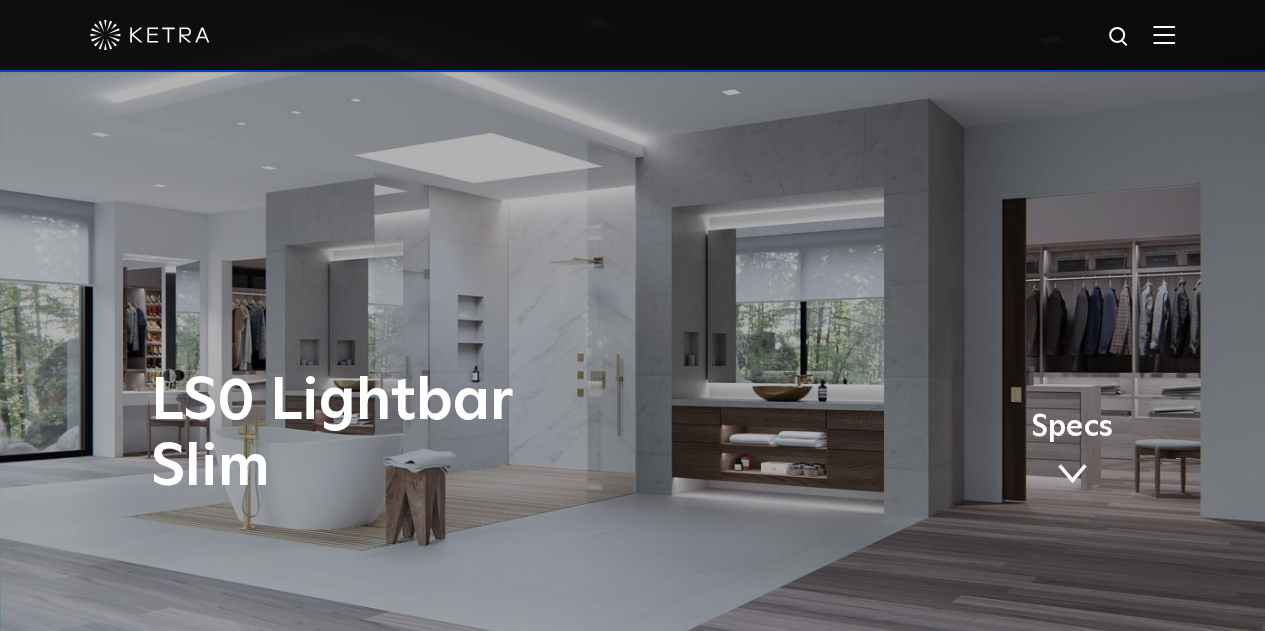 click at bounding box center [1164, 34] 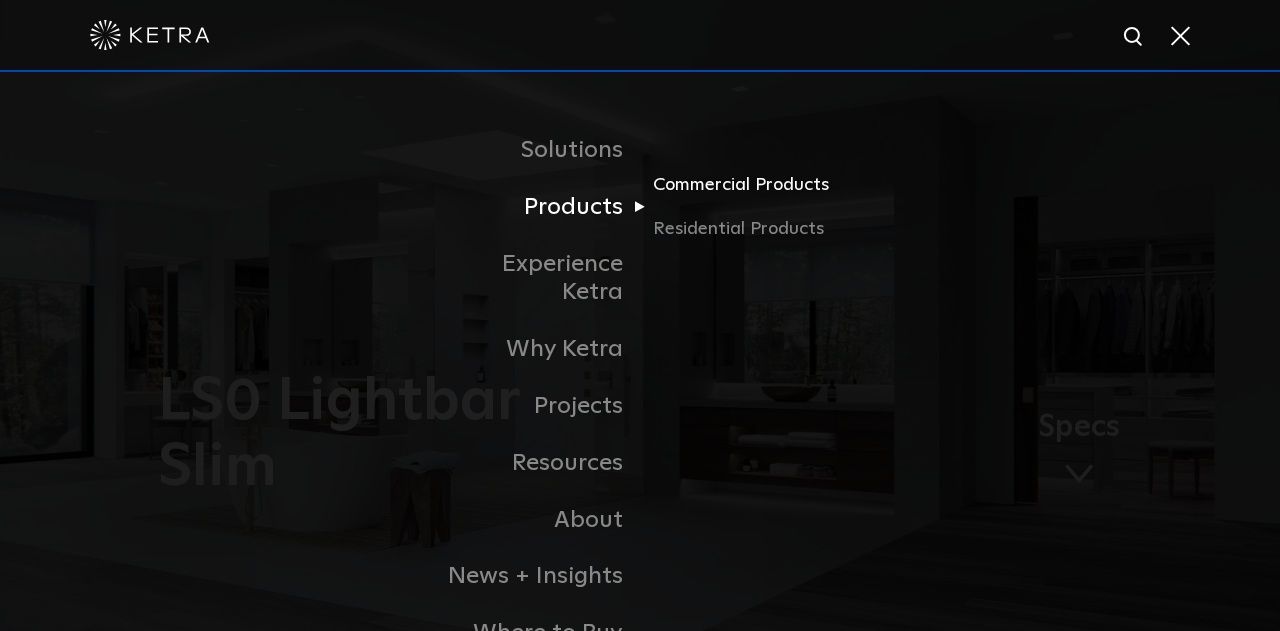 click on "Commercial Products" at bounding box center [749, 193] 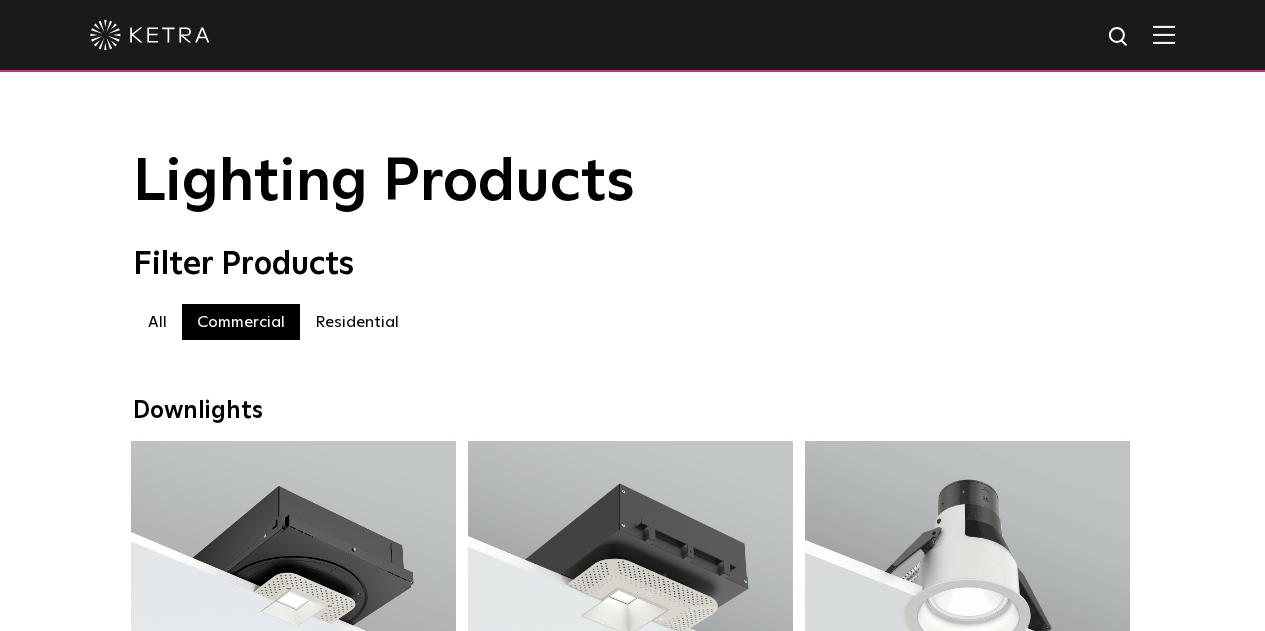 scroll, scrollTop: 0, scrollLeft: 0, axis: both 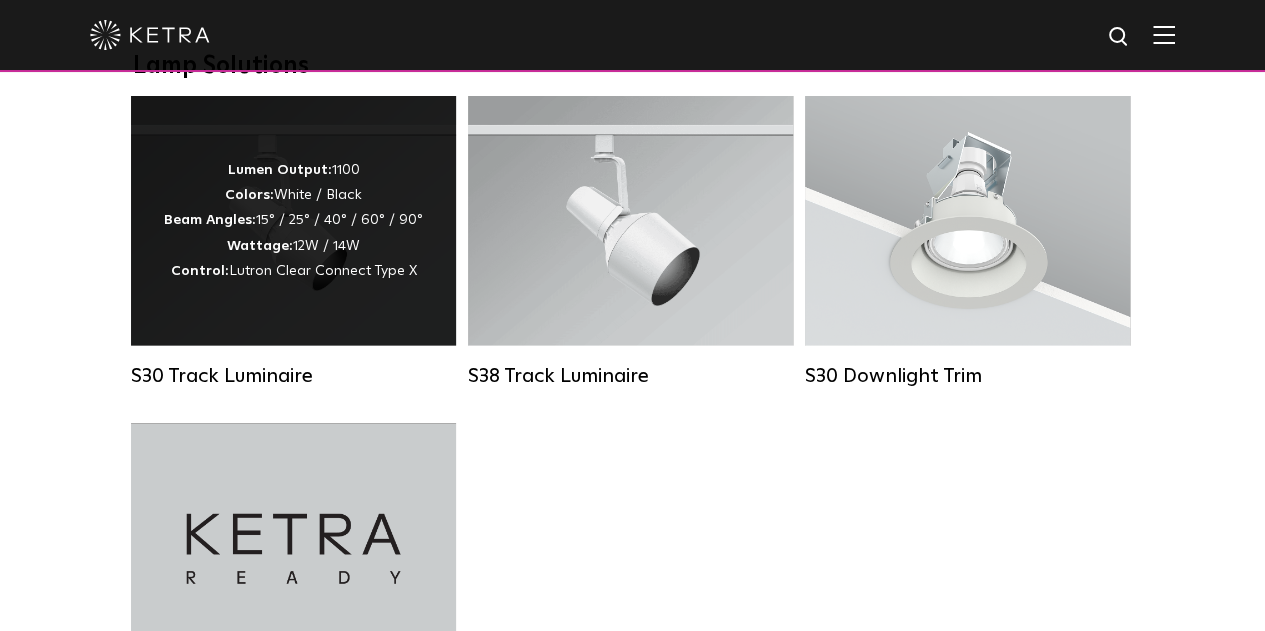click on "Control:" at bounding box center [200, 271] 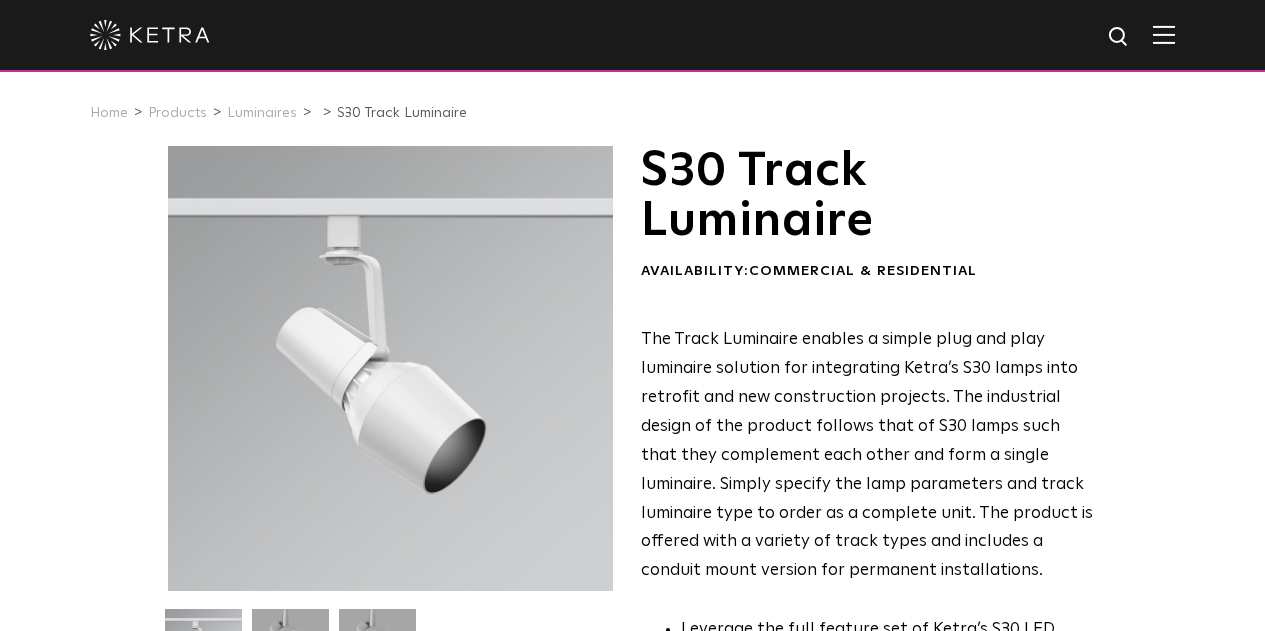 scroll, scrollTop: 0, scrollLeft: 0, axis: both 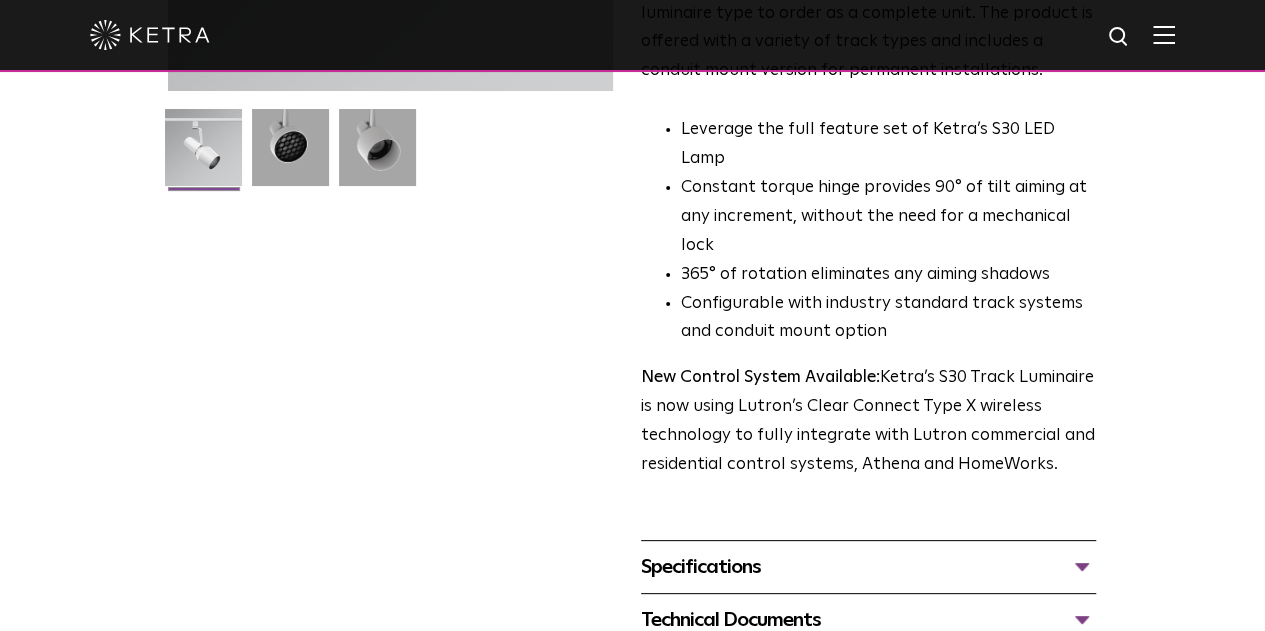 click on "Specifications" at bounding box center (868, 567) 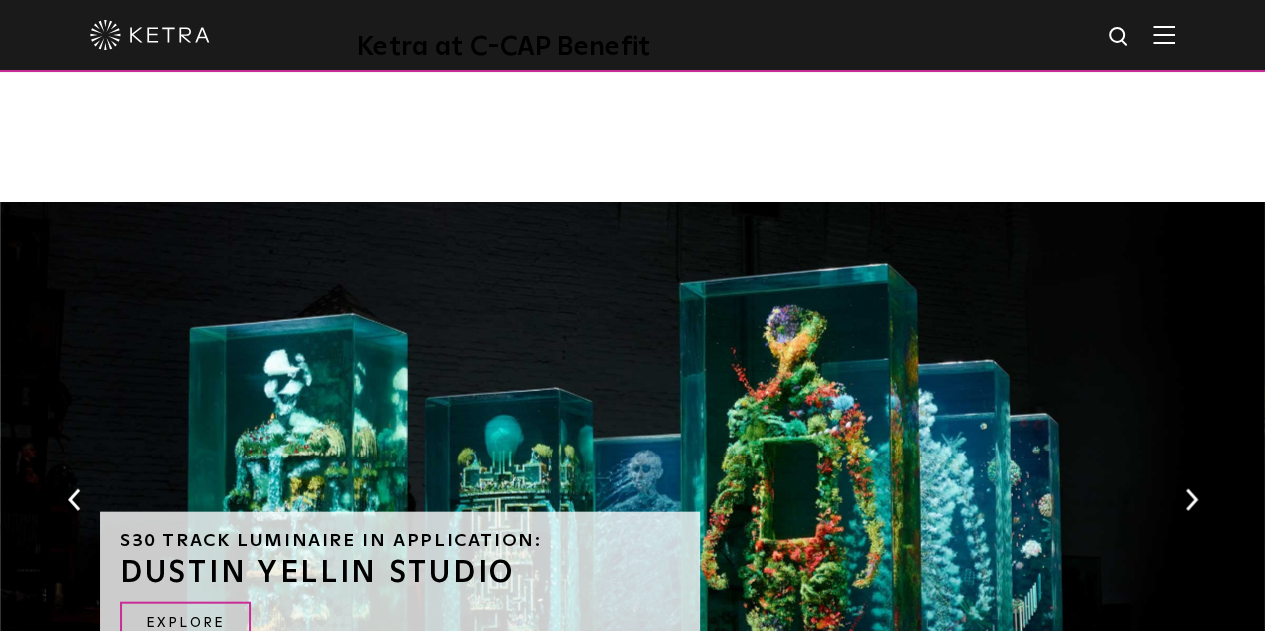 scroll, scrollTop: 2000, scrollLeft: 0, axis: vertical 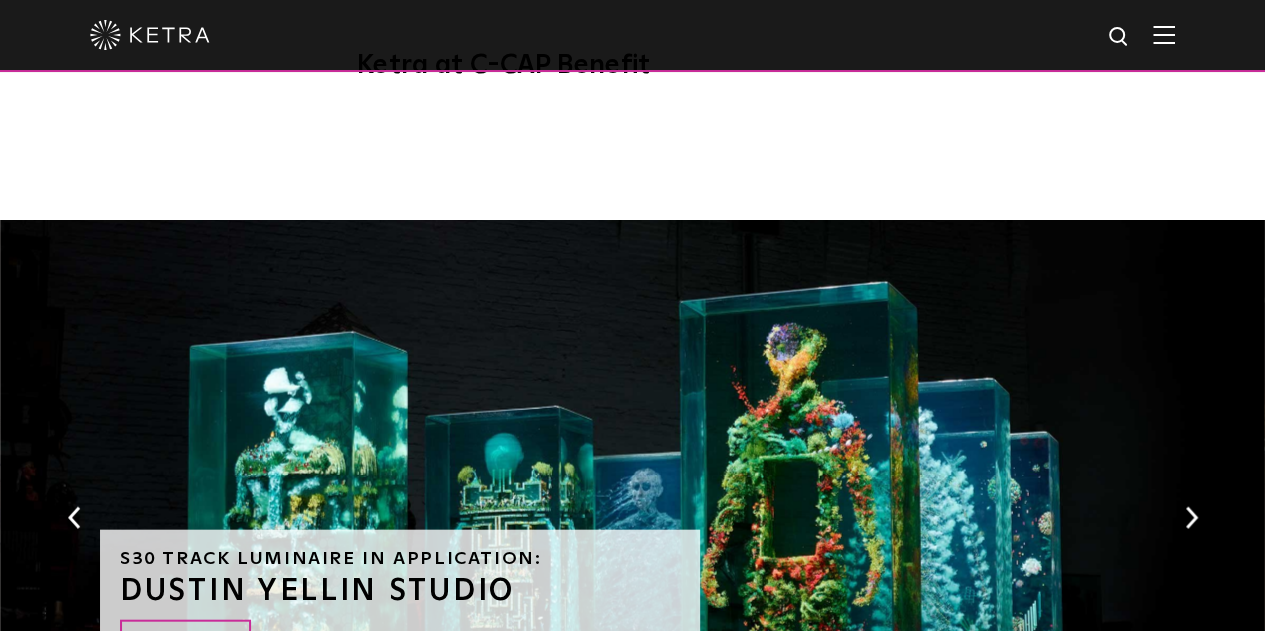 click on "Next" at bounding box center (1191, 518) 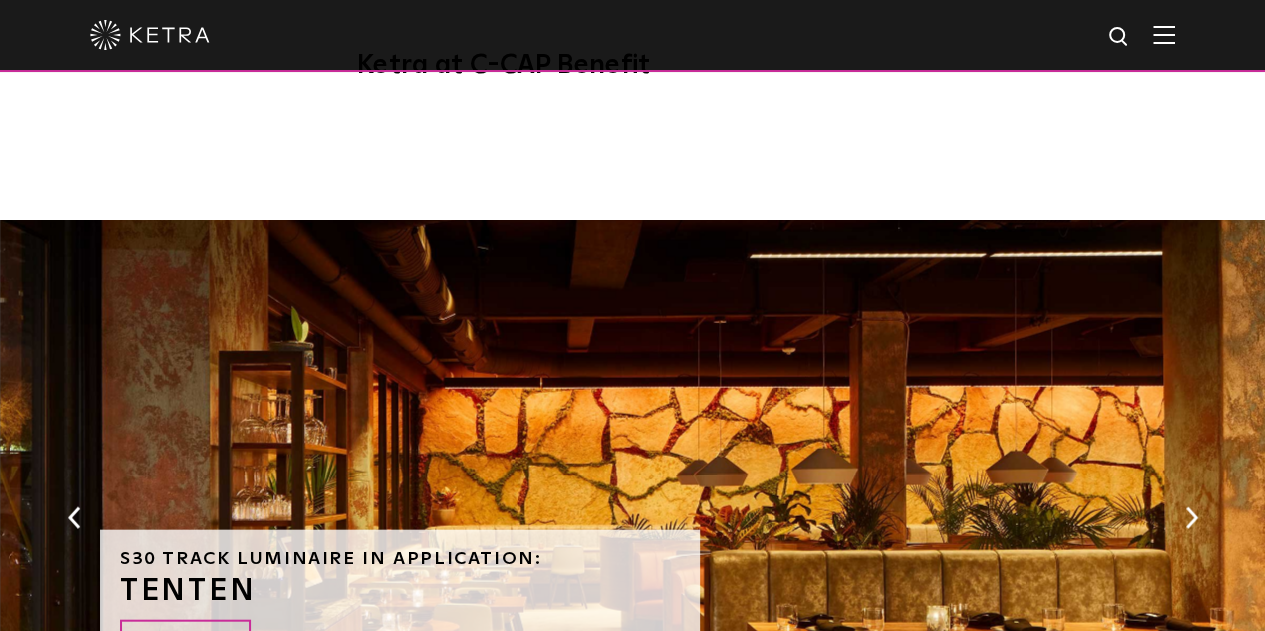click on "Next" at bounding box center [1191, 518] 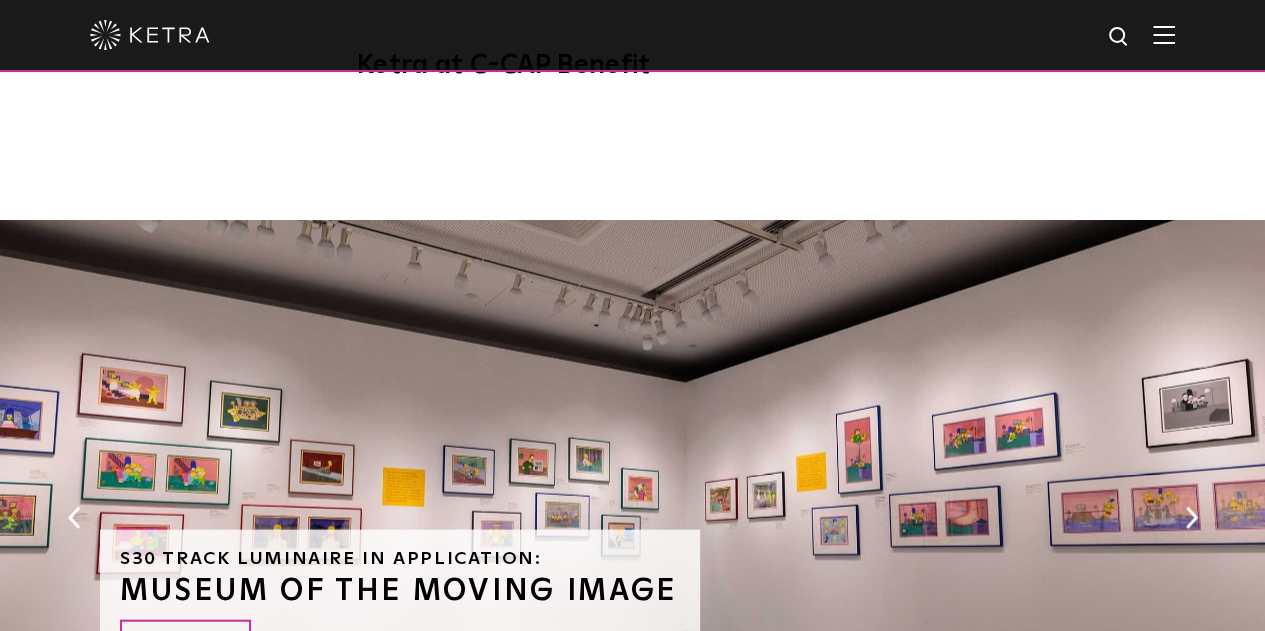 click on "Previous" at bounding box center [74, 518] 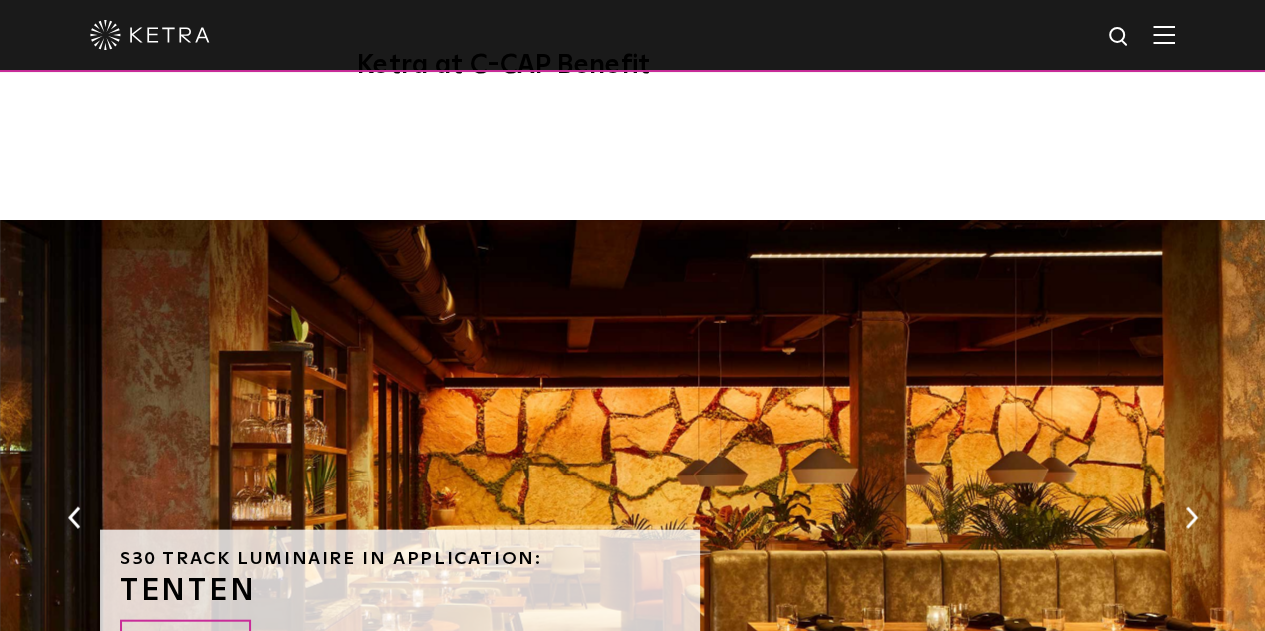 click on "Previous" at bounding box center (74, 518) 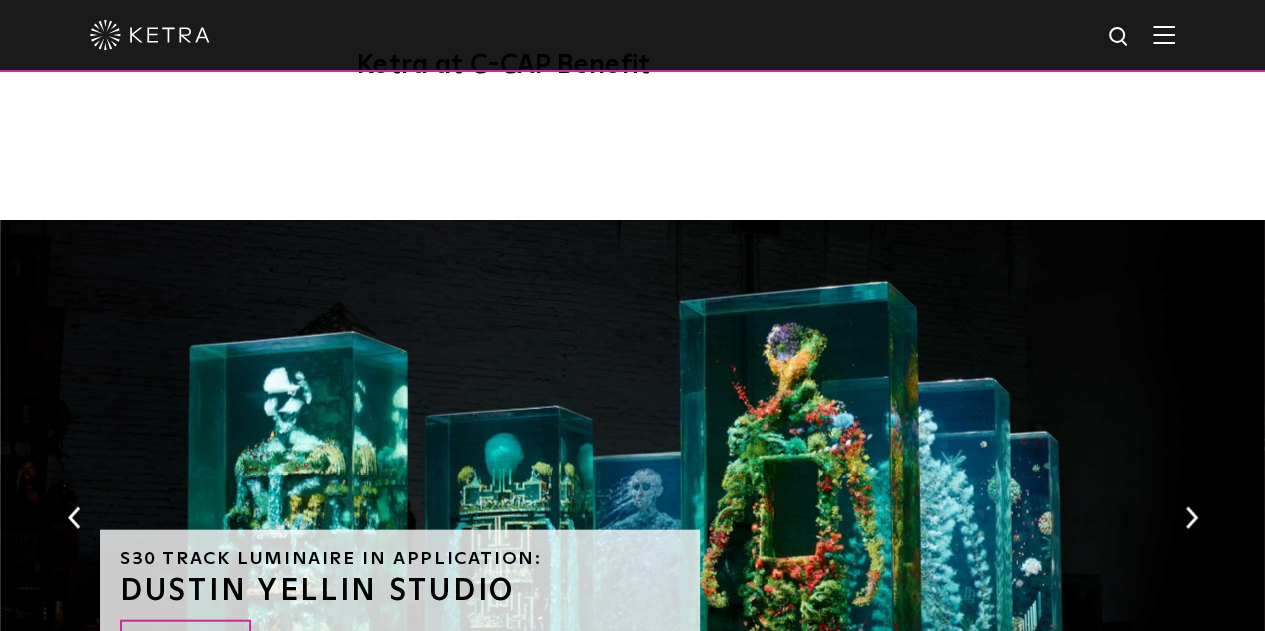click on "Next" at bounding box center [1191, 518] 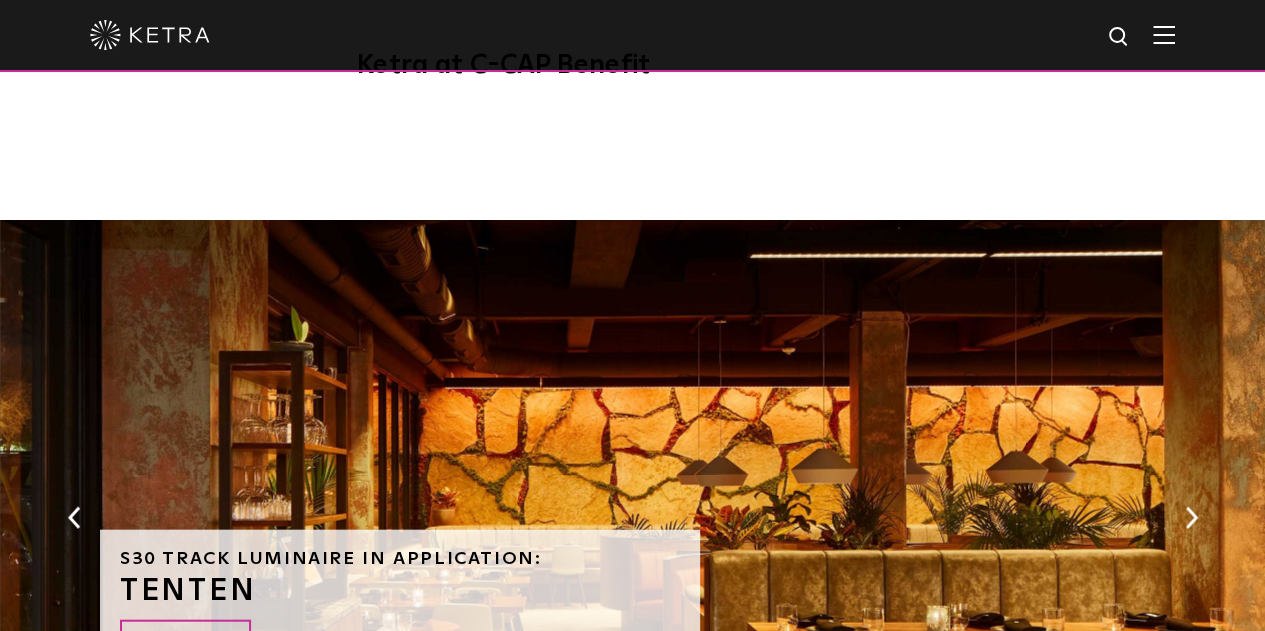 click on "Next" at bounding box center [1191, 518] 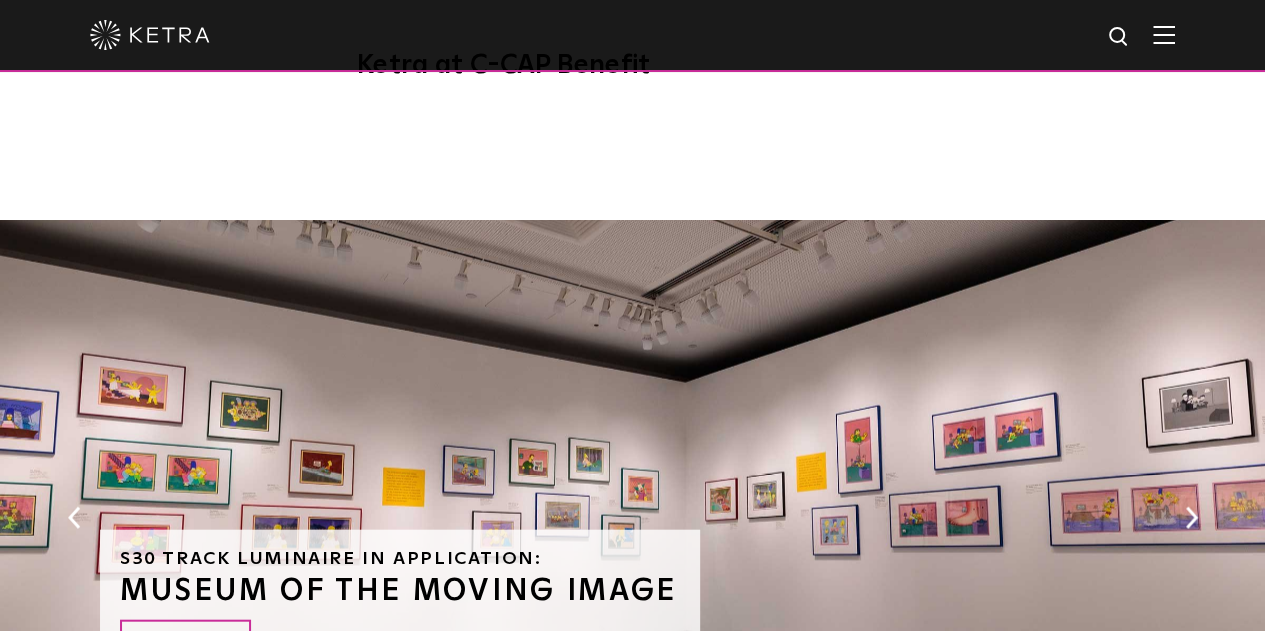 click on "Next" at bounding box center (1191, 518) 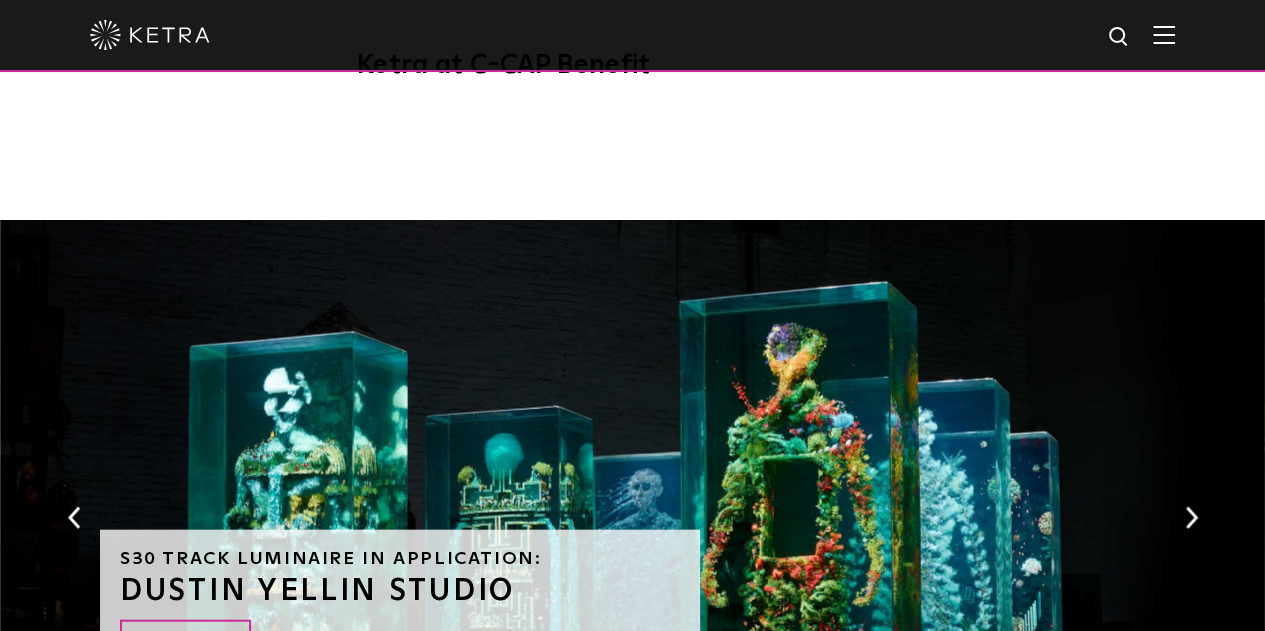 click on "Next" at bounding box center (1191, 518) 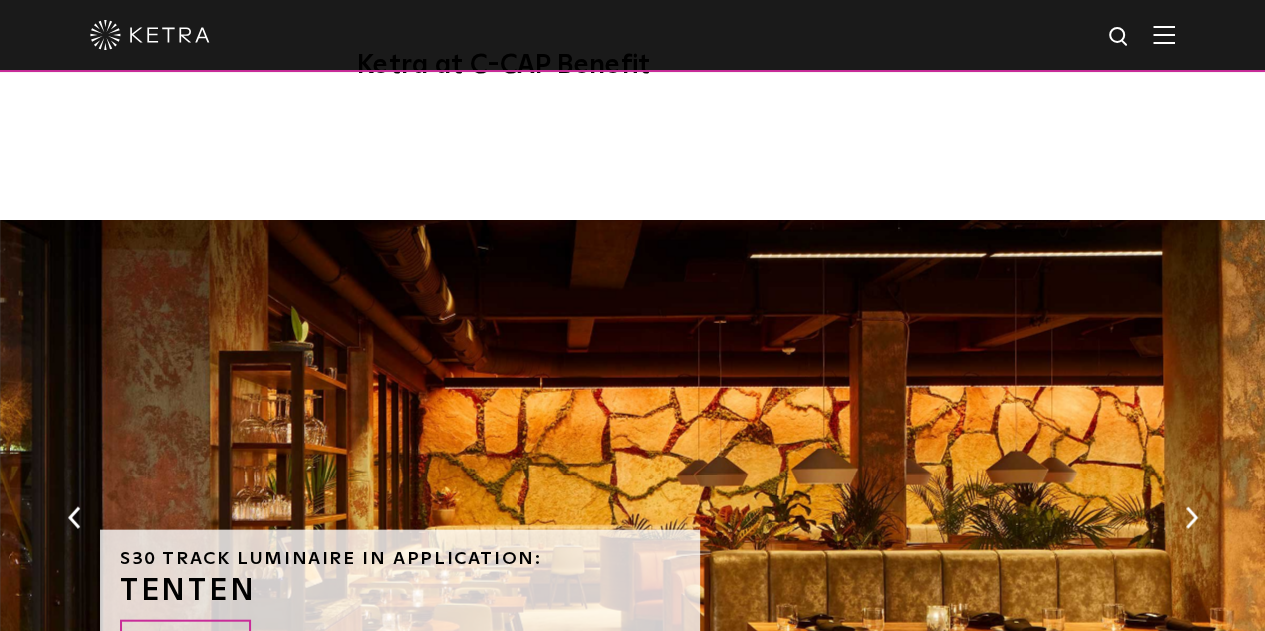 click on "Next" at bounding box center [1191, 518] 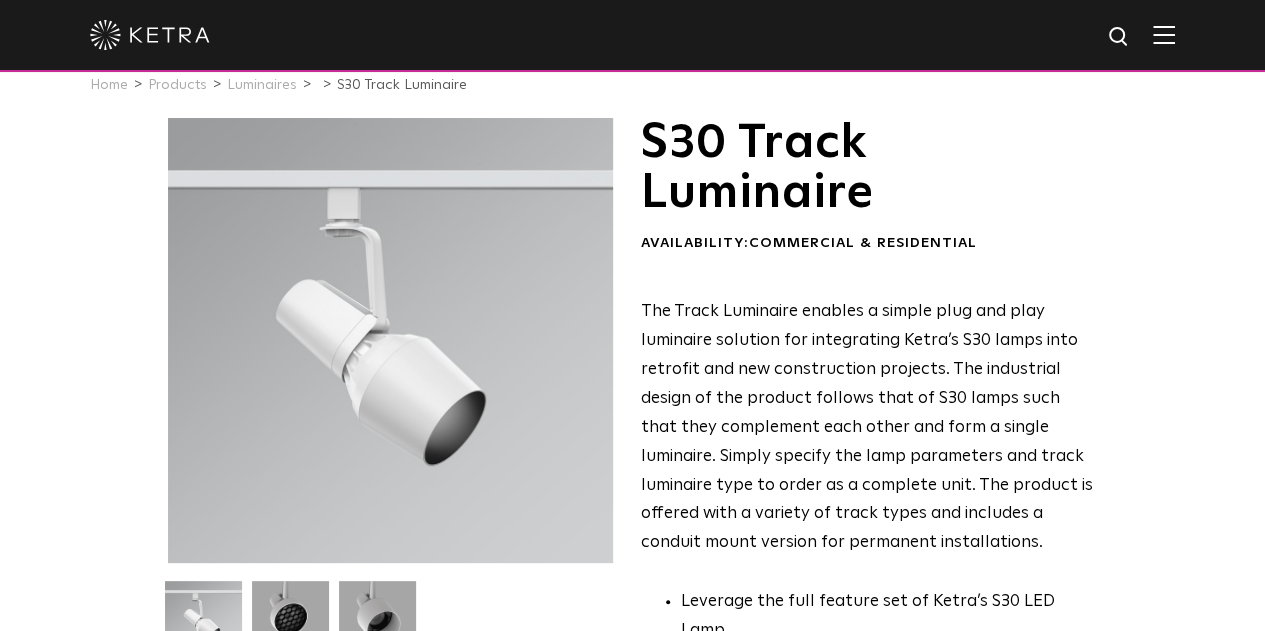 scroll, scrollTop: 0, scrollLeft: 0, axis: both 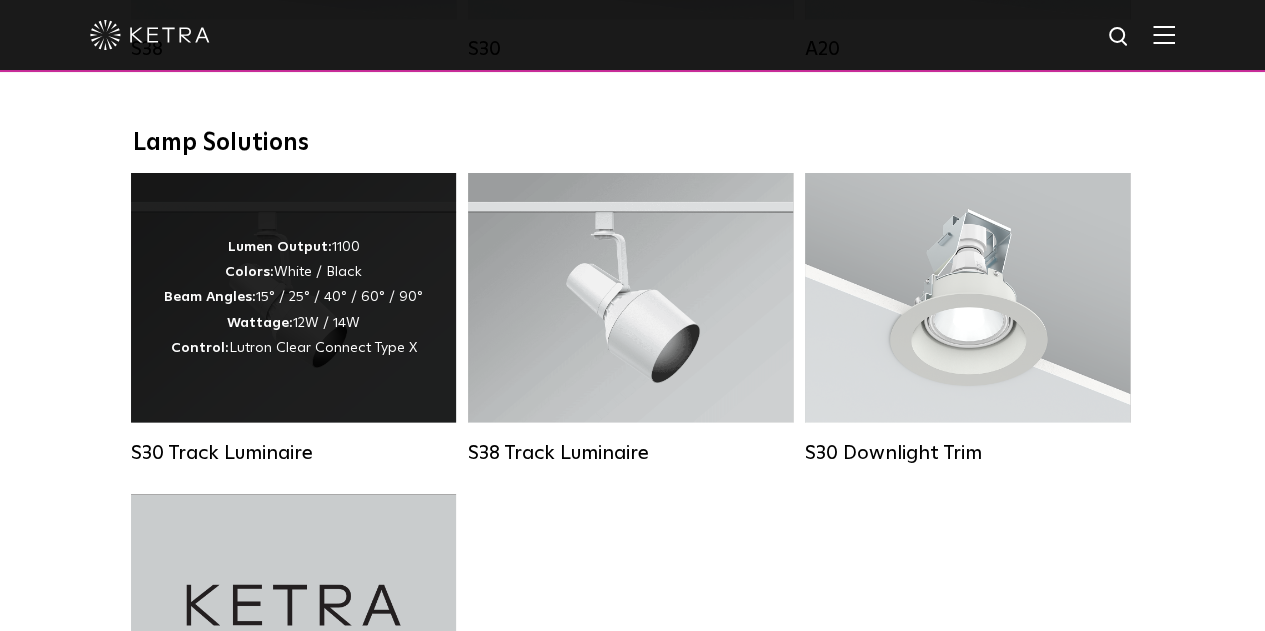 click on "Lutron Clear Connect Type X" at bounding box center (323, 347) 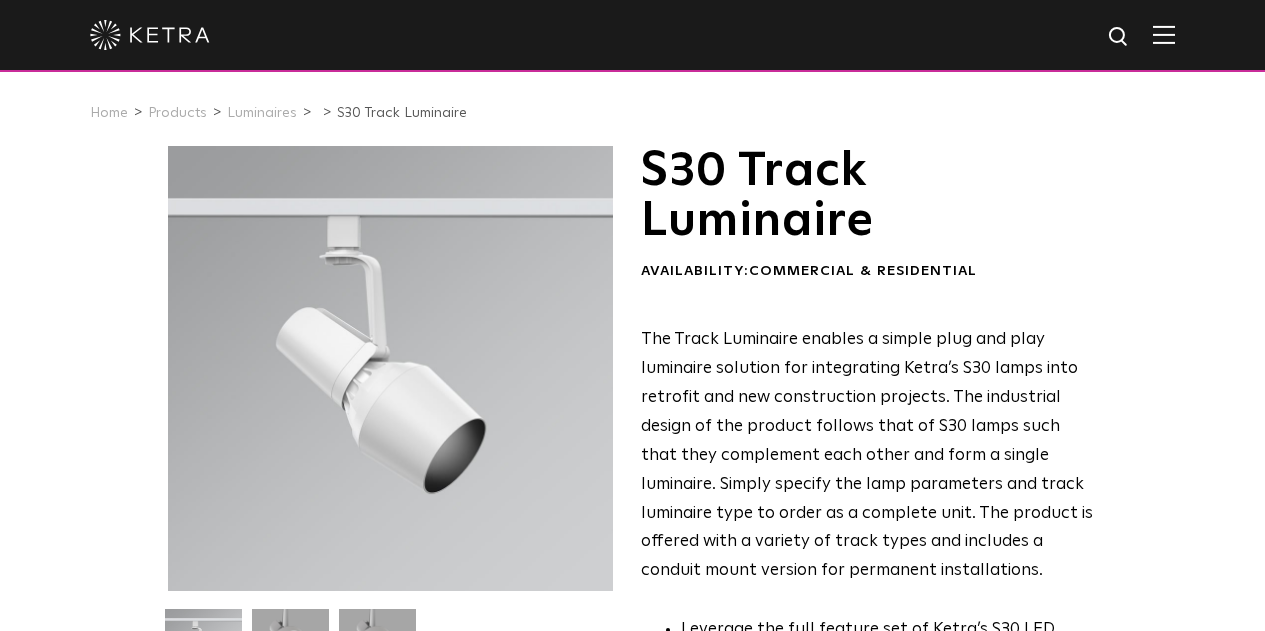 scroll, scrollTop: 0, scrollLeft: 0, axis: both 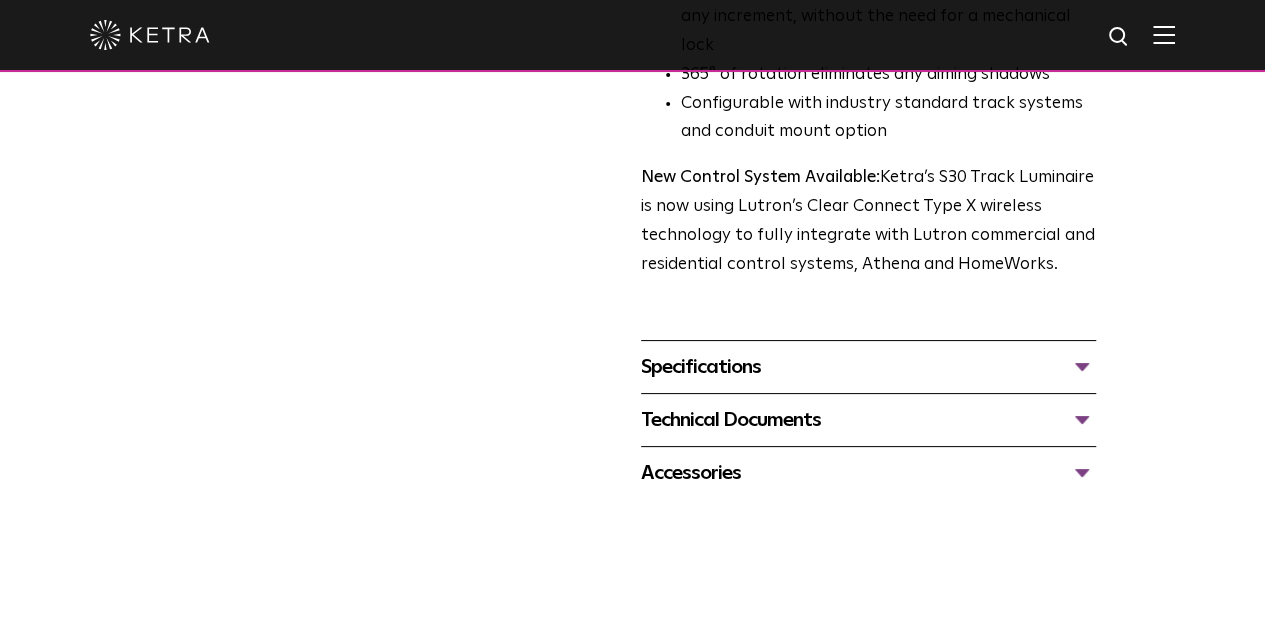 click on "Specifications" at bounding box center [868, 367] 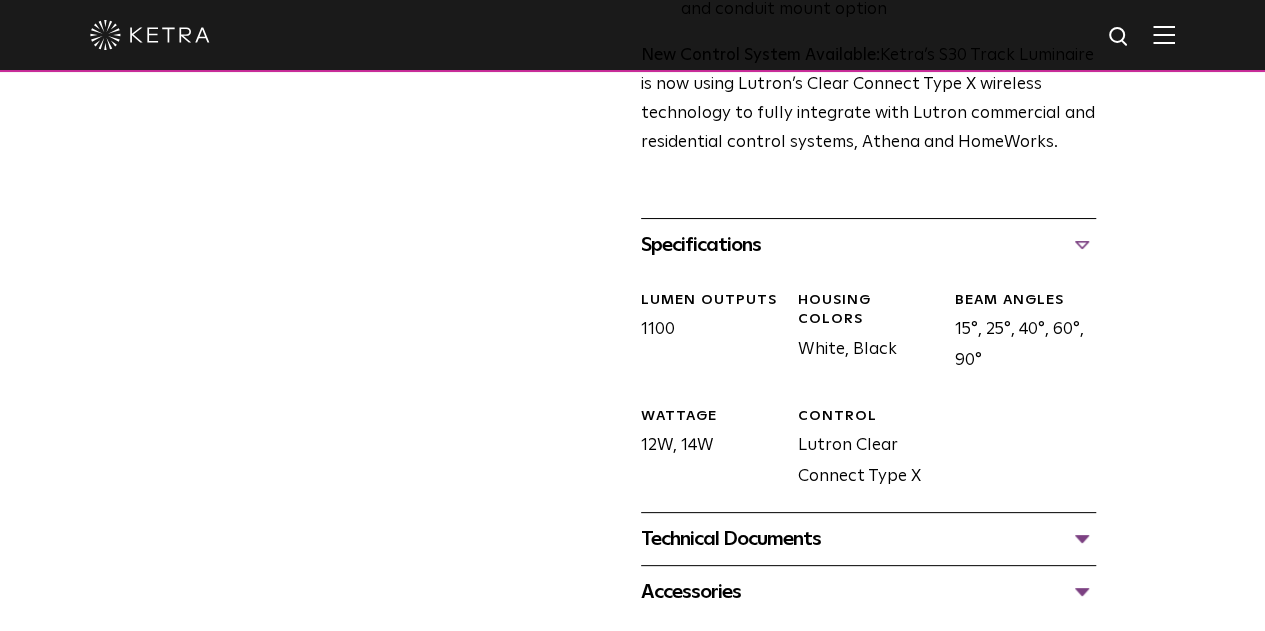 scroll, scrollTop: 1000, scrollLeft: 0, axis: vertical 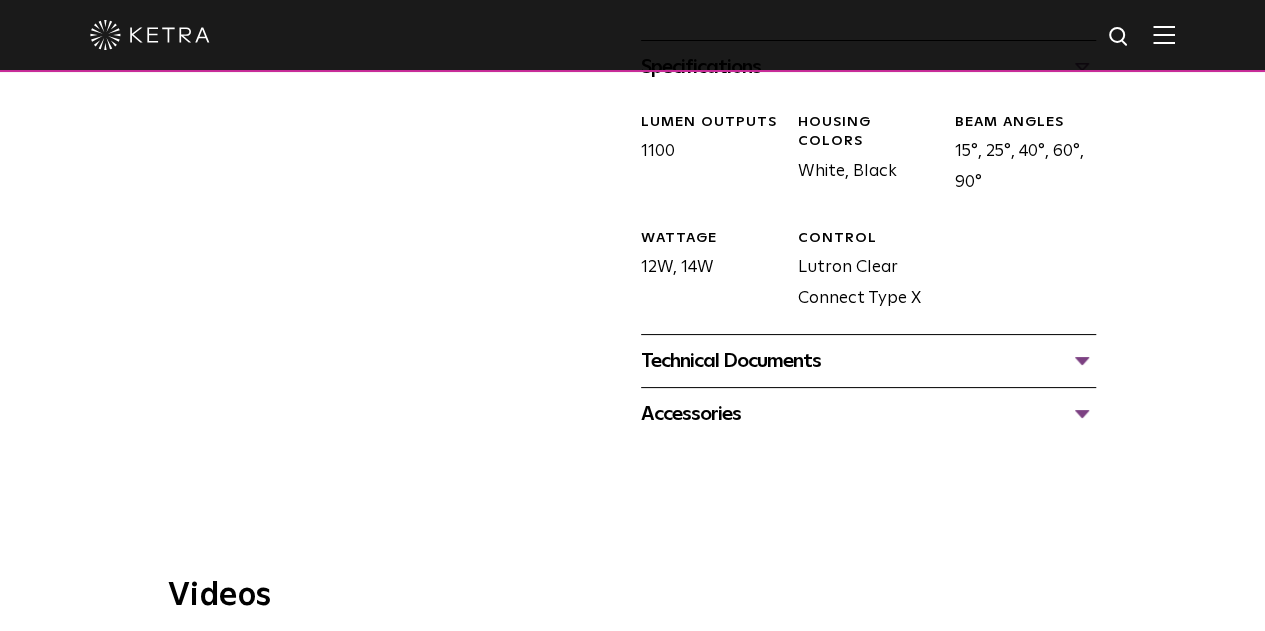 click on "Technical Documents" at bounding box center (868, 361) 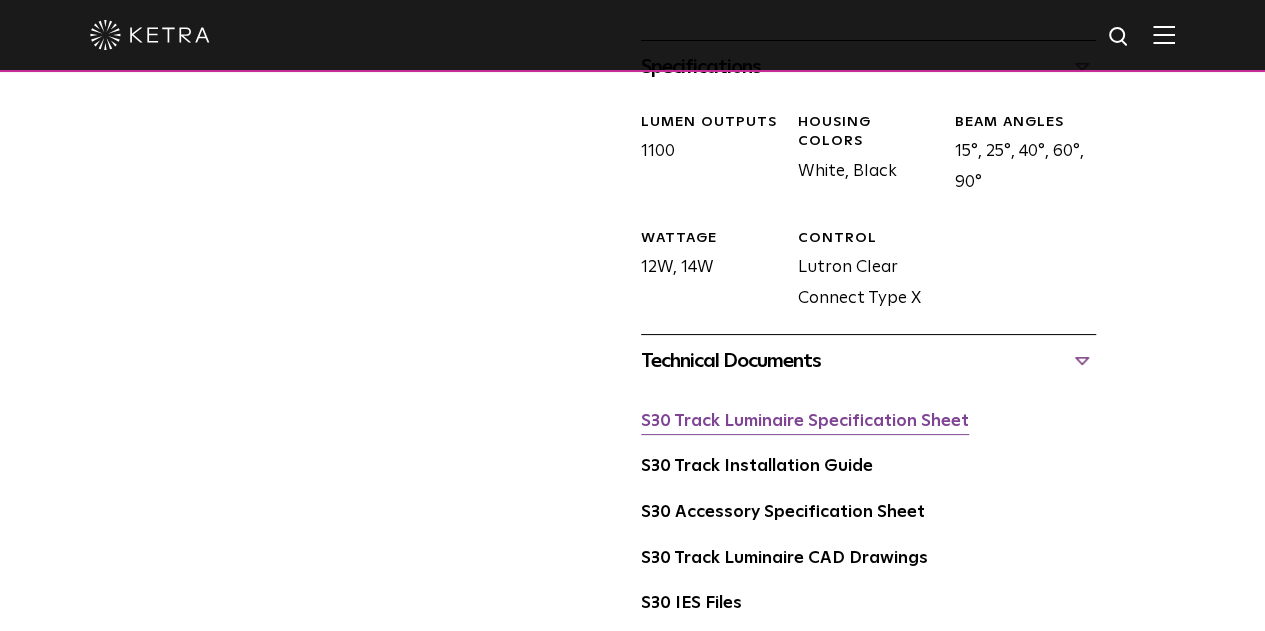 click on "S30 Track Luminaire Specification Sheet" at bounding box center (805, 421) 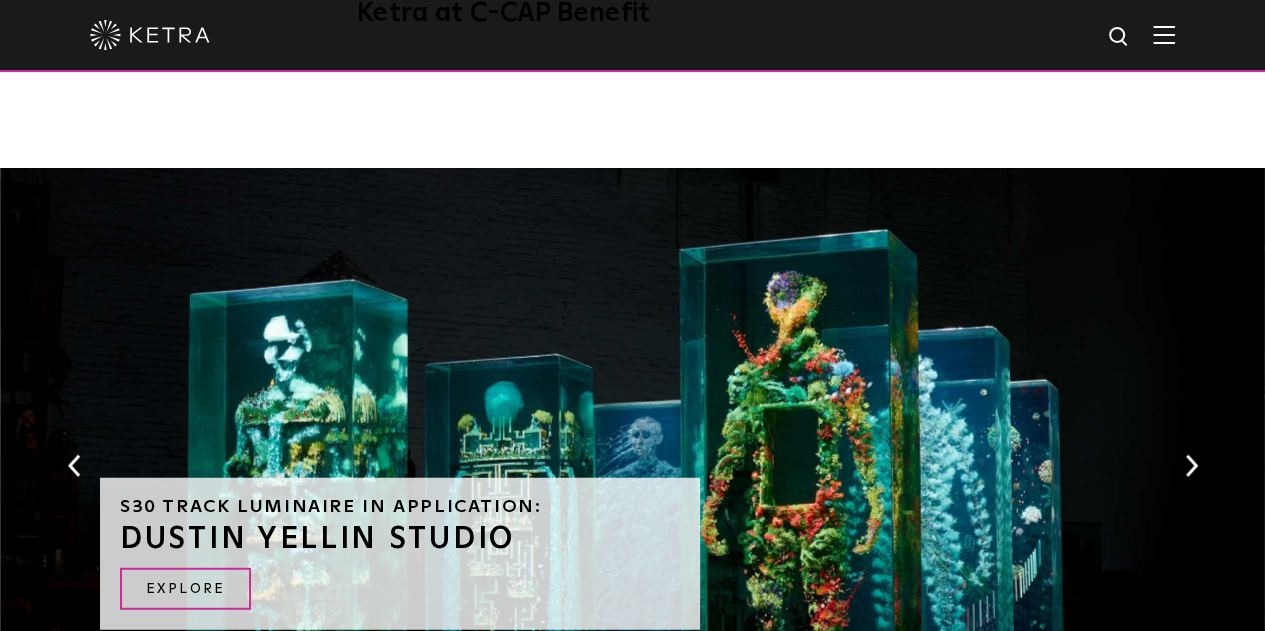 scroll, scrollTop: 2400, scrollLeft: 0, axis: vertical 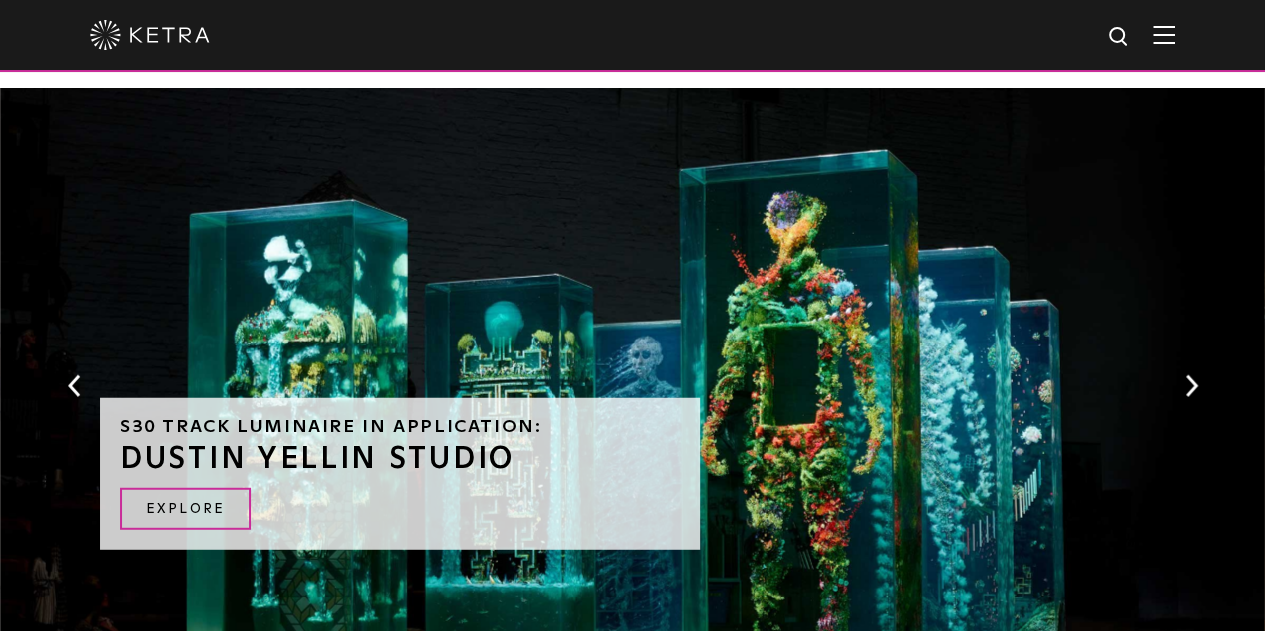 click on "Next" at bounding box center (1191, 386) 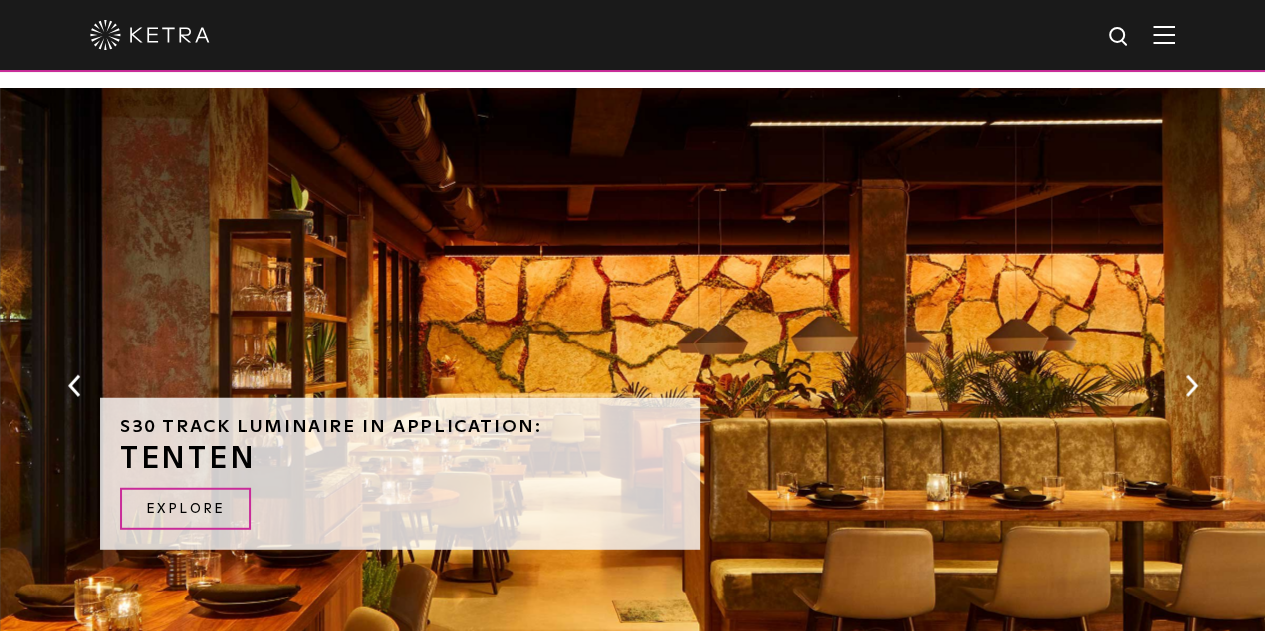 click on "Next" at bounding box center [1191, 386] 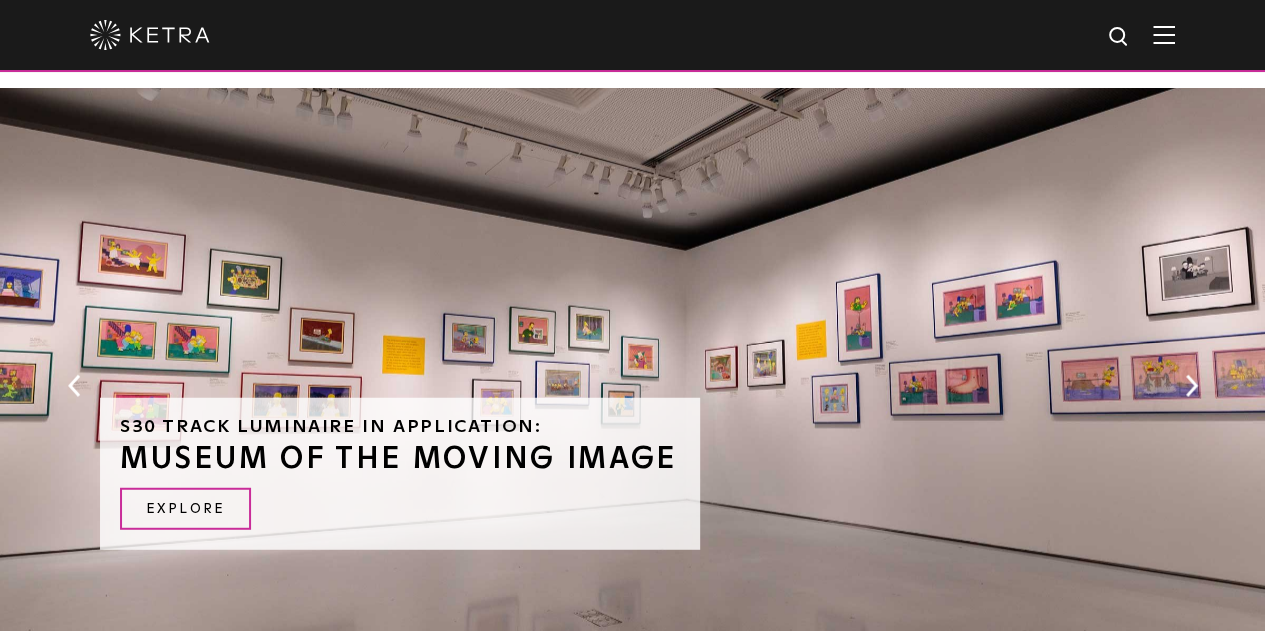 click on "Next" at bounding box center (1191, 386) 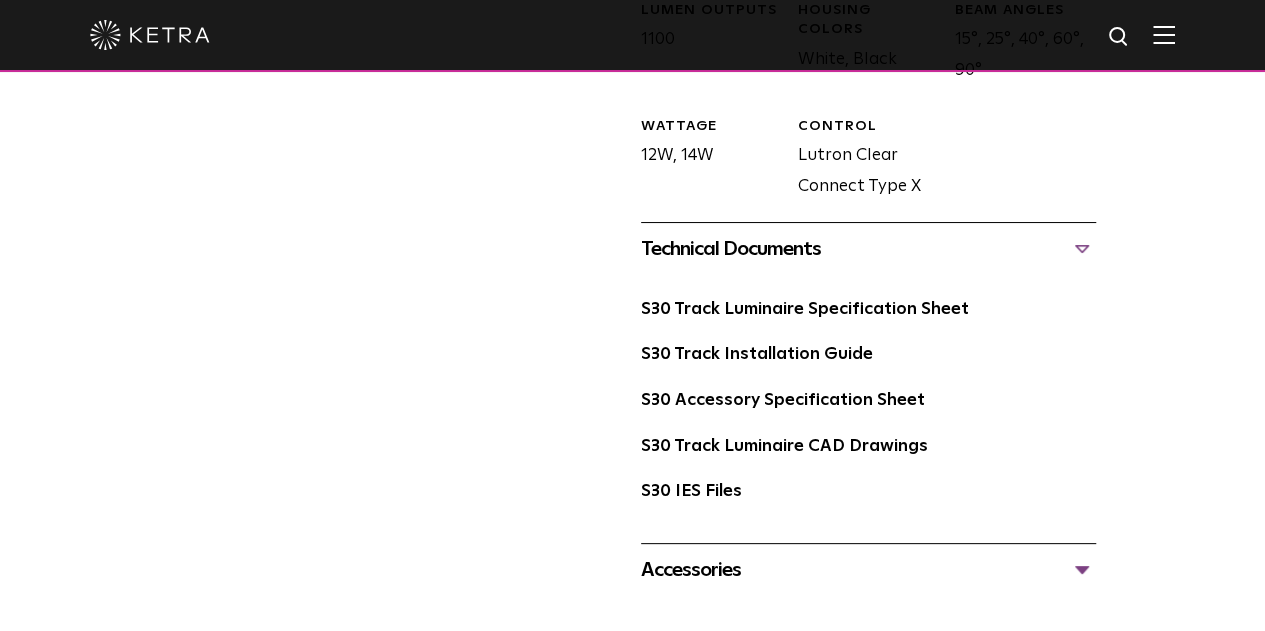 scroll, scrollTop: 1549, scrollLeft: 0, axis: vertical 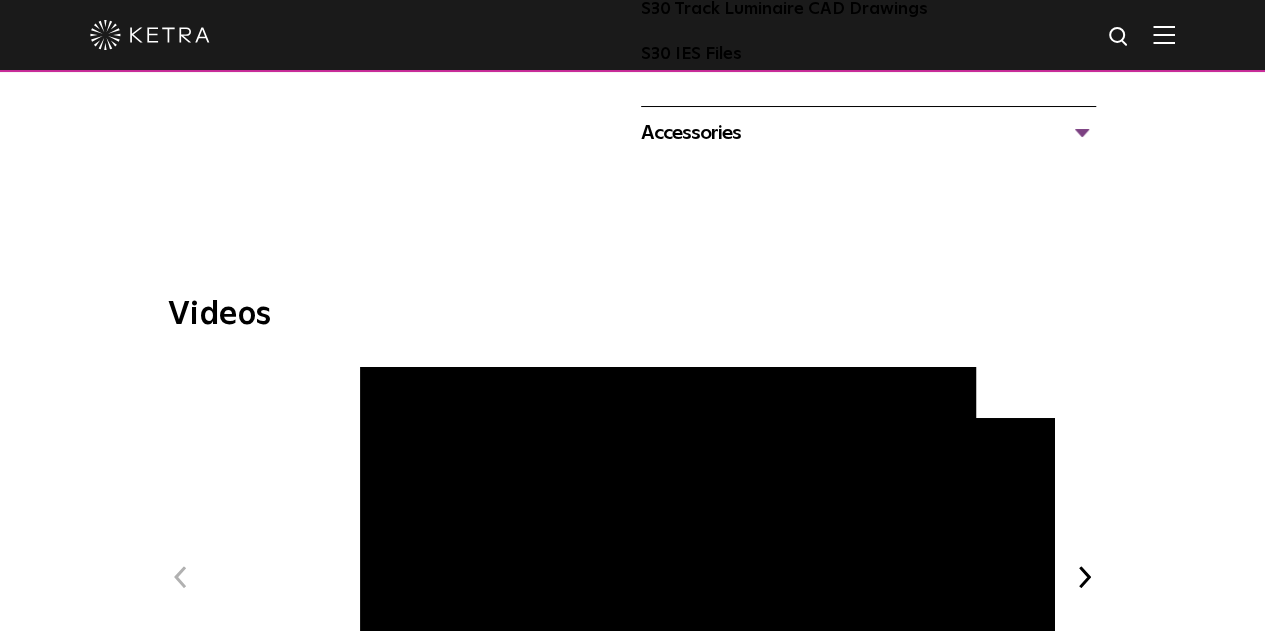 click on "Next" at bounding box center (1085, 577) 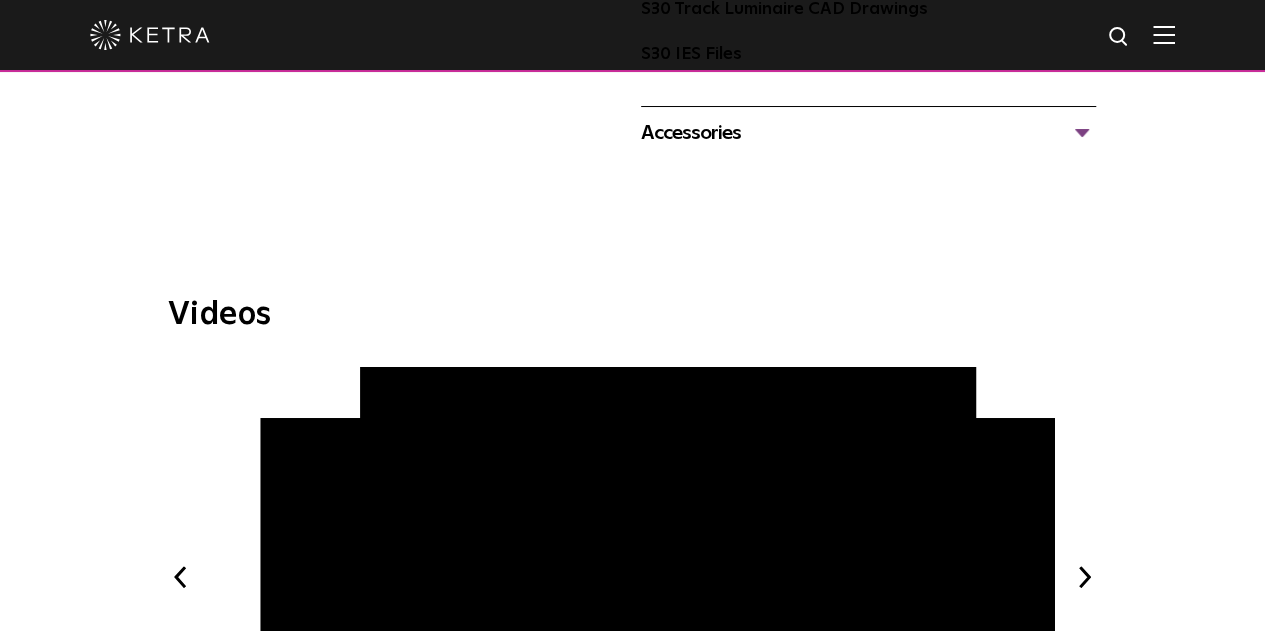 click on "Next" at bounding box center (1085, 577) 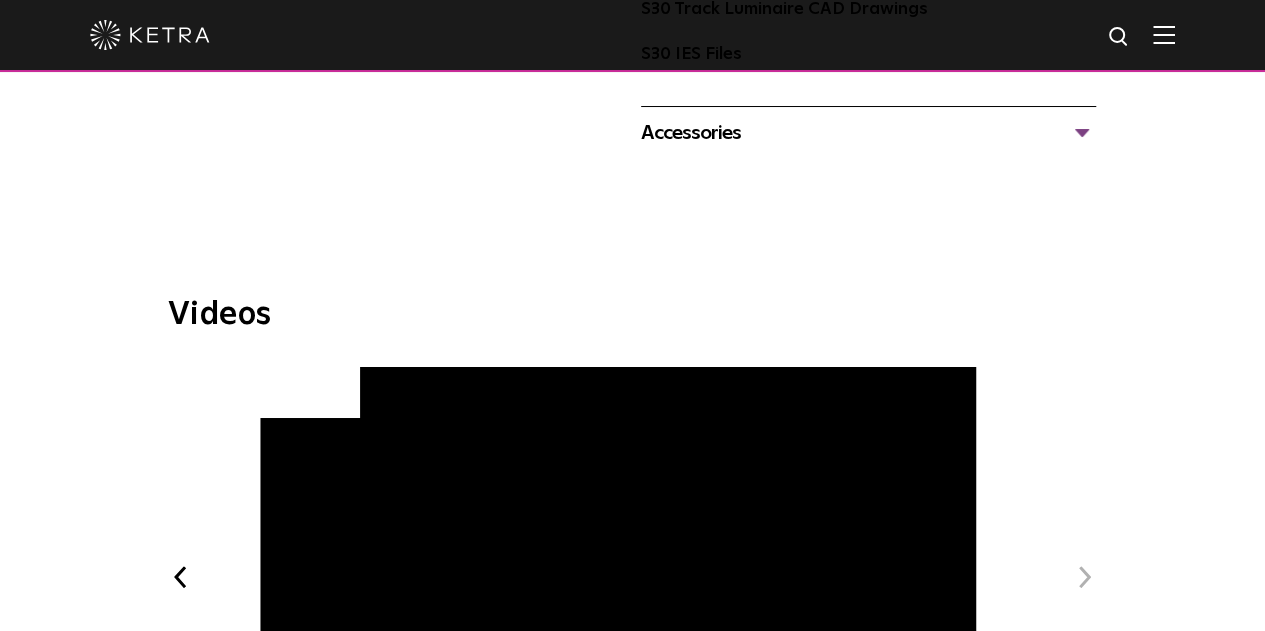 click on "Next" at bounding box center (1085, 577) 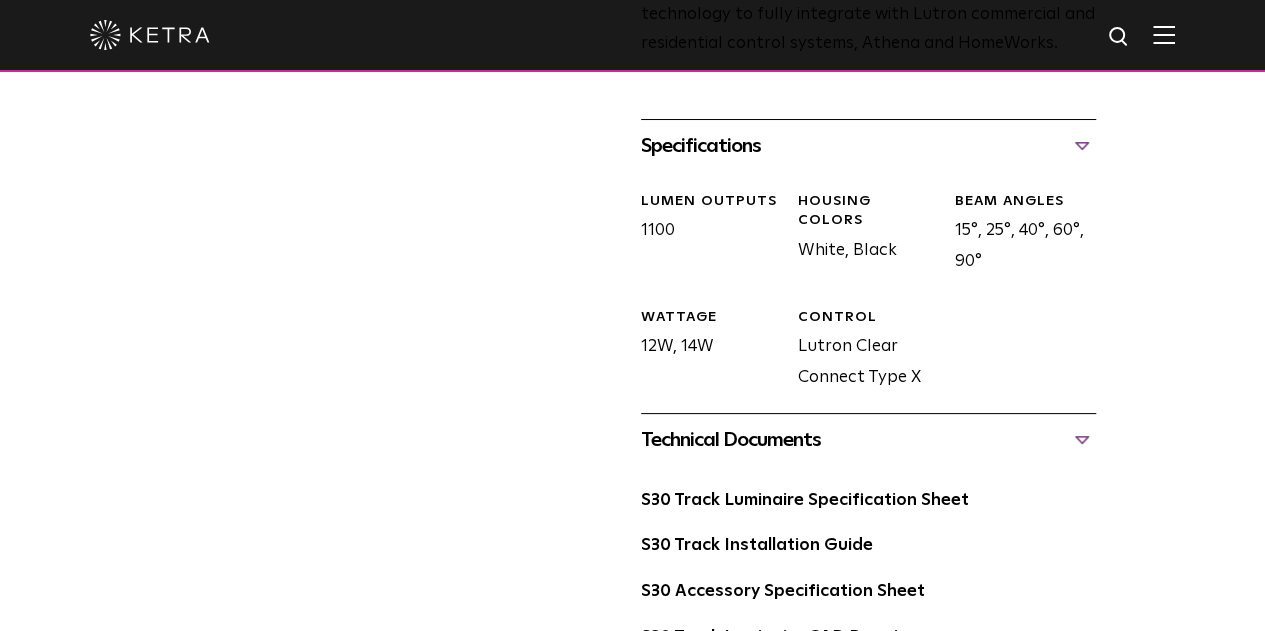 scroll, scrollTop: 949, scrollLeft: 0, axis: vertical 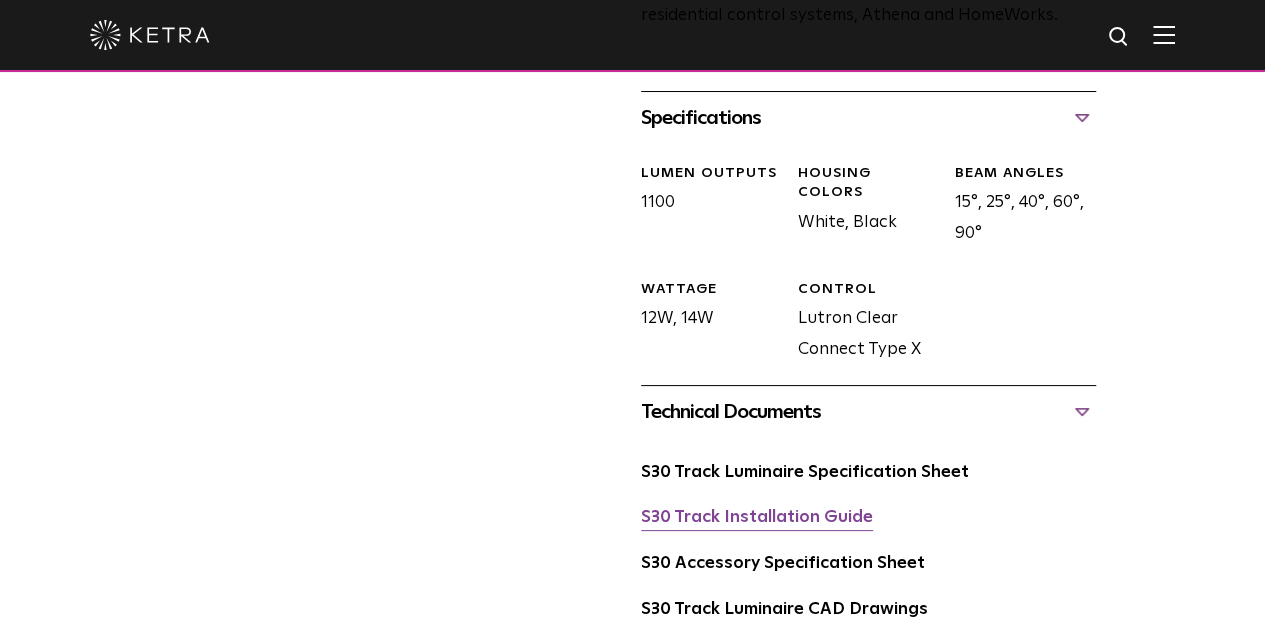 click on "S30 Track Installation Guide" at bounding box center (757, 517) 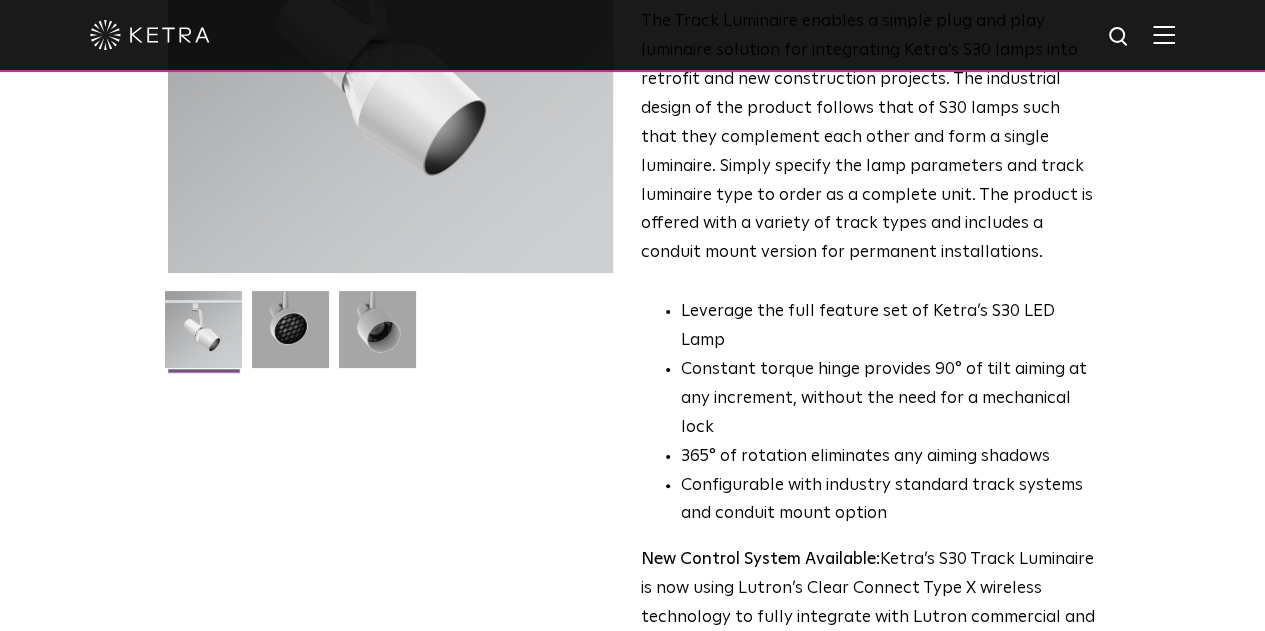 scroll, scrollTop: 349, scrollLeft: 0, axis: vertical 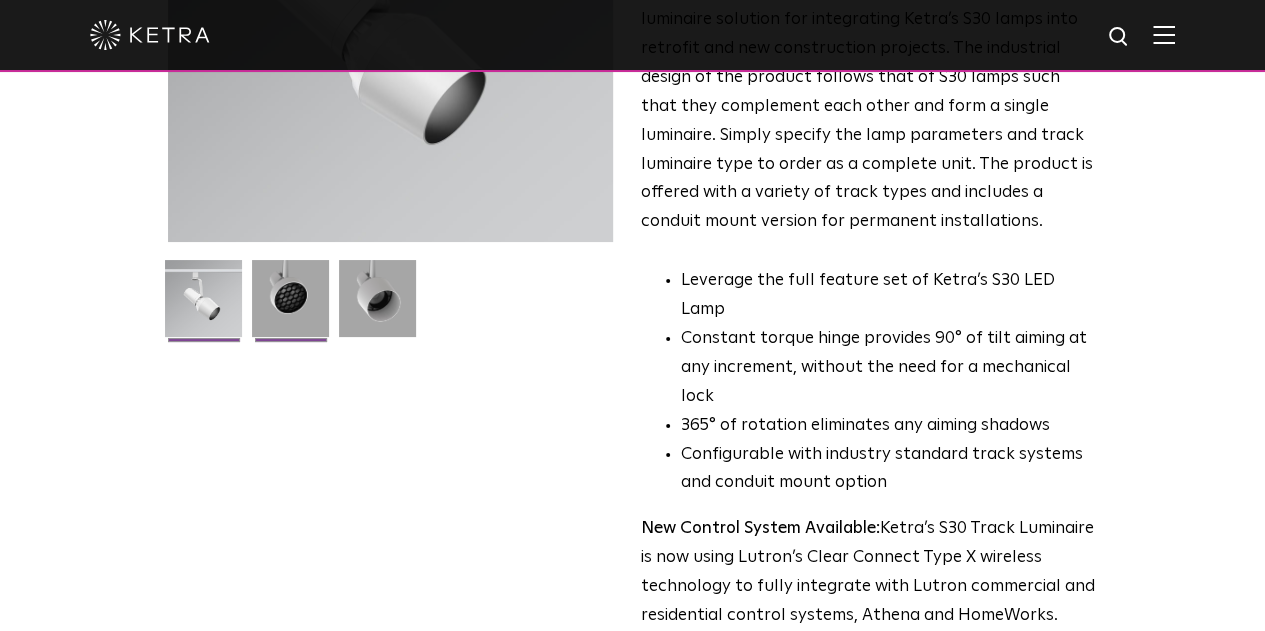 click at bounding box center [290, 306] 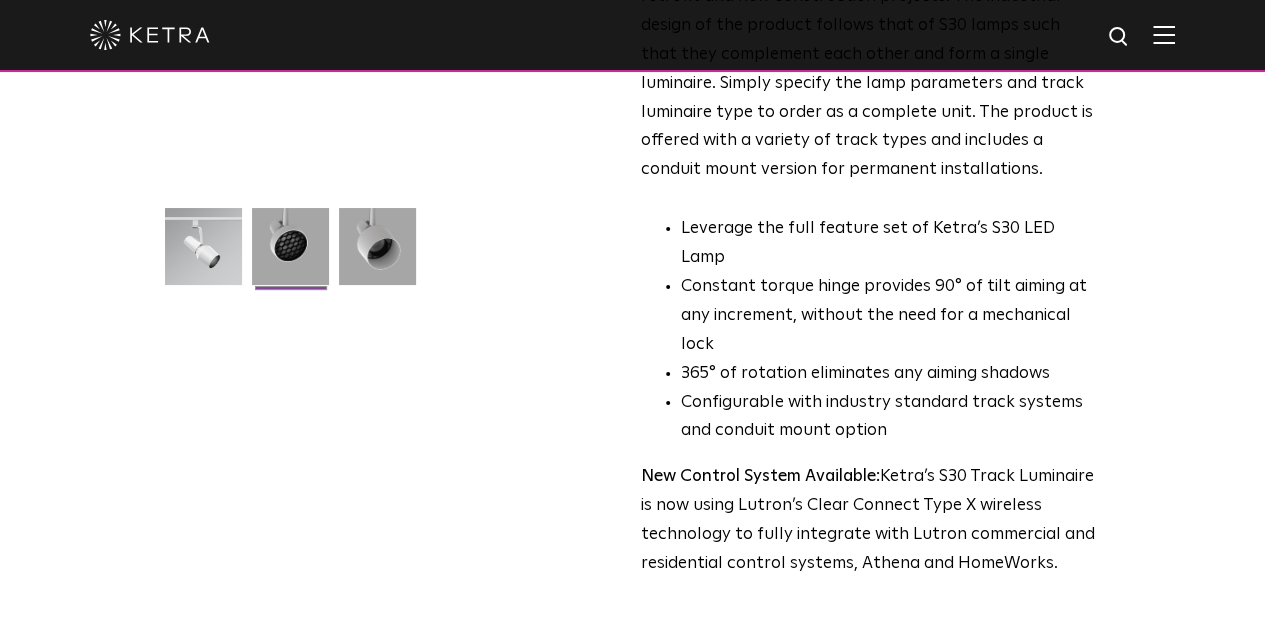 scroll, scrollTop: 500, scrollLeft: 0, axis: vertical 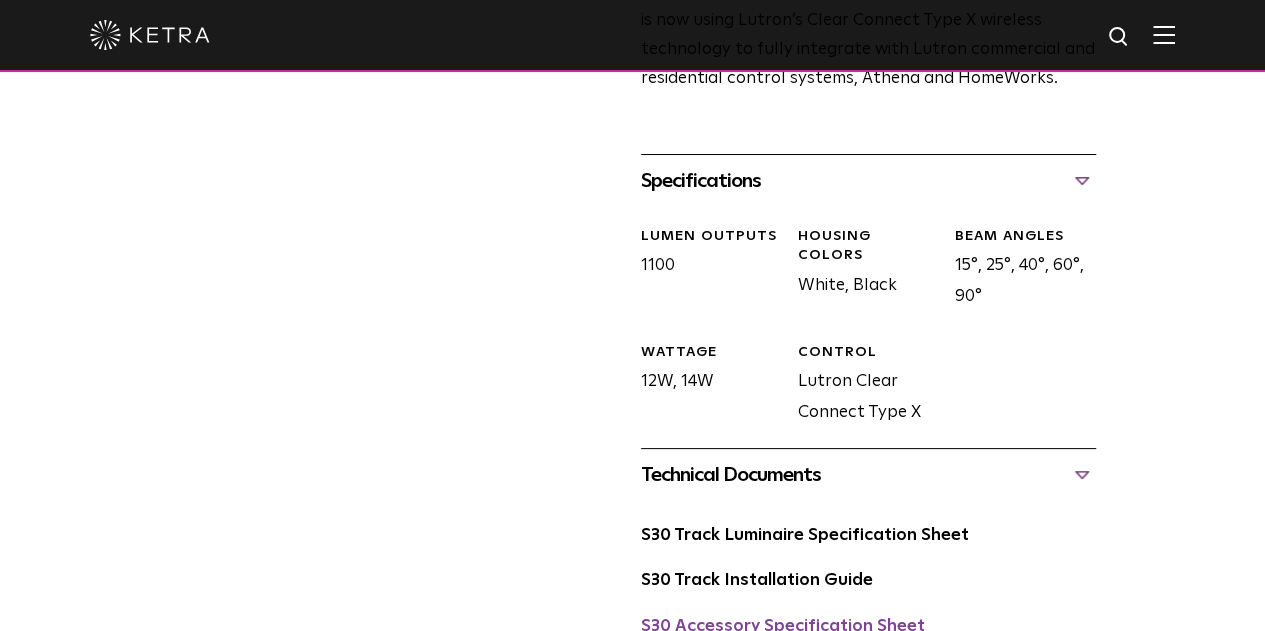 click on "S30 Accessory Specification Sheet" at bounding box center [783, 626] 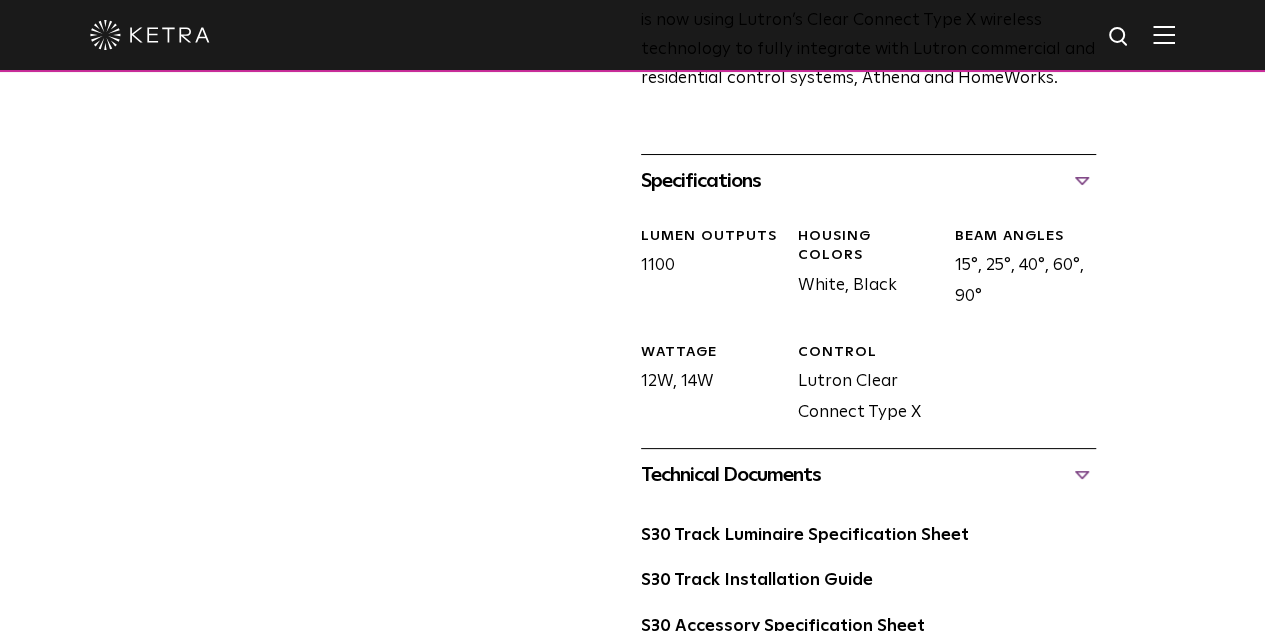 click at bounding box center (1119, 37) 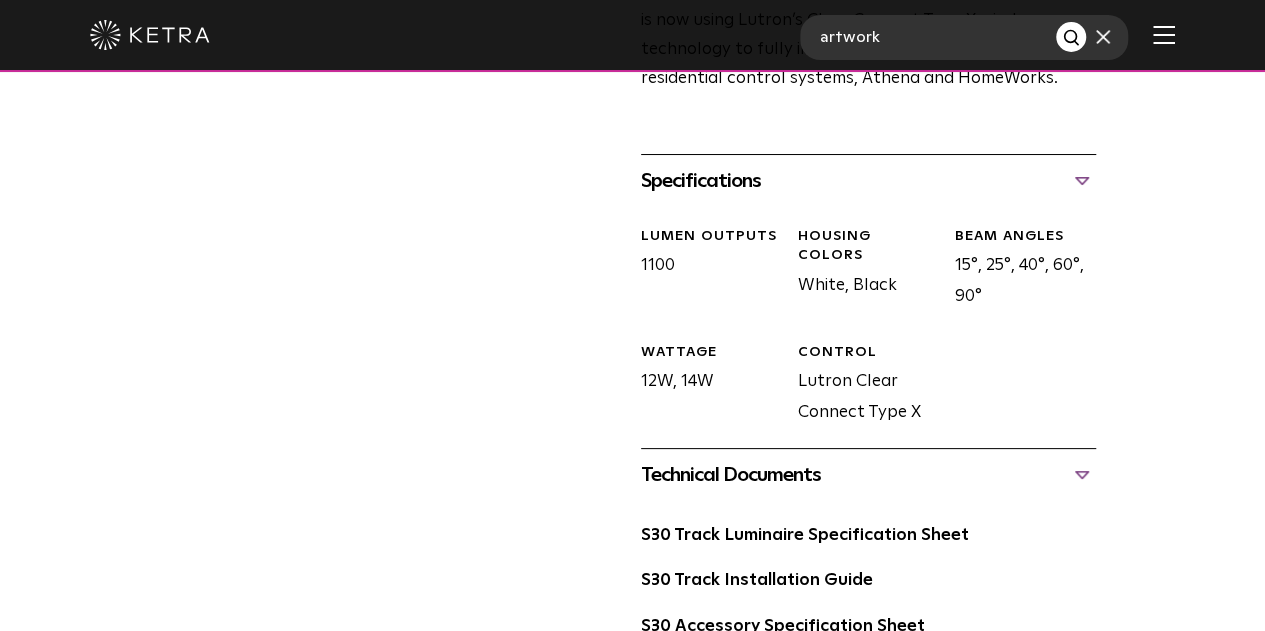 type on "artwork" 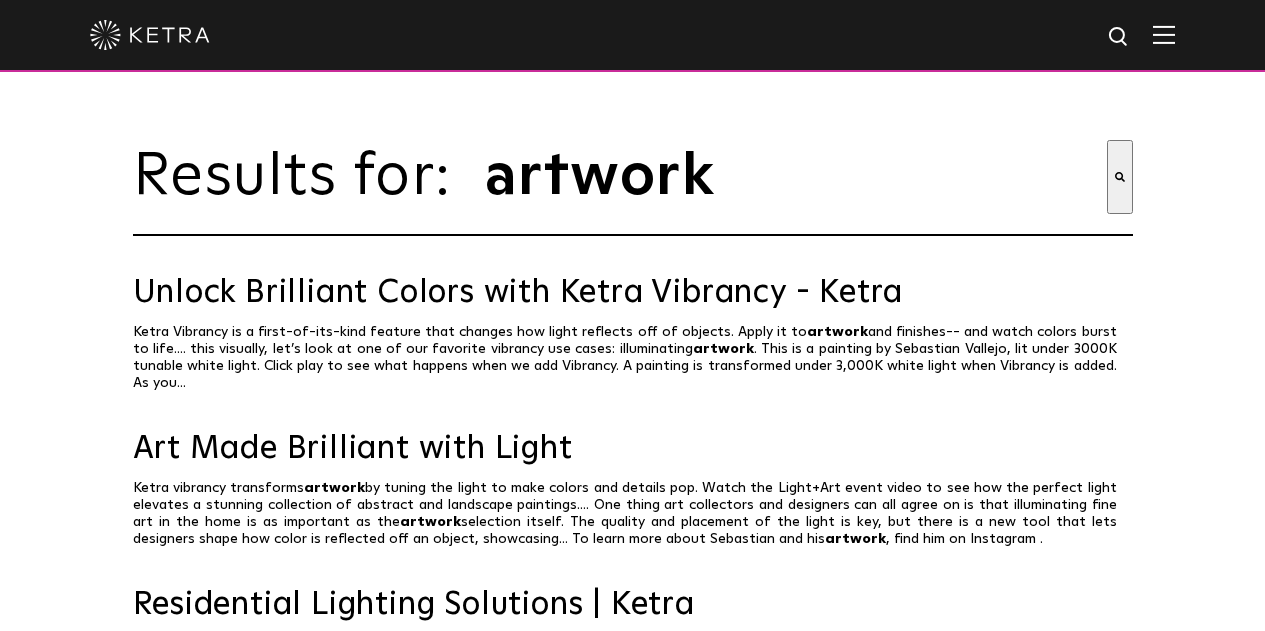 scroll, scrollTop: 0, scrollLeft: 0, axis: both 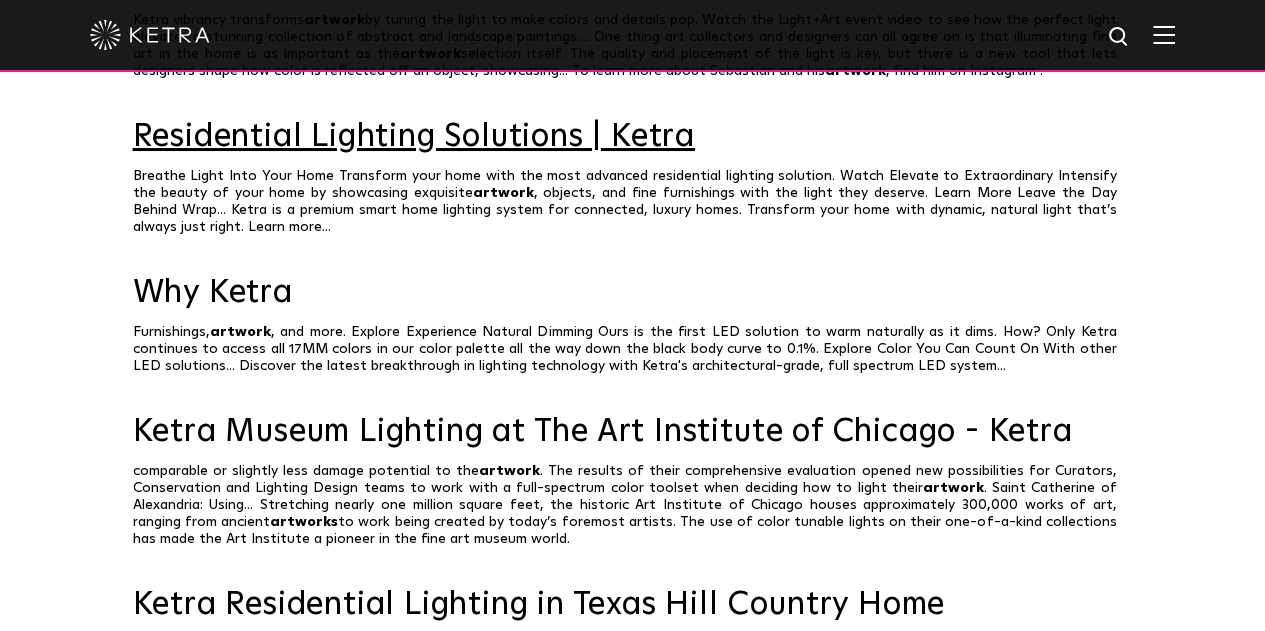 click on "Residential Lighting Solutions | Ketra" at bounding box center (633, 137) 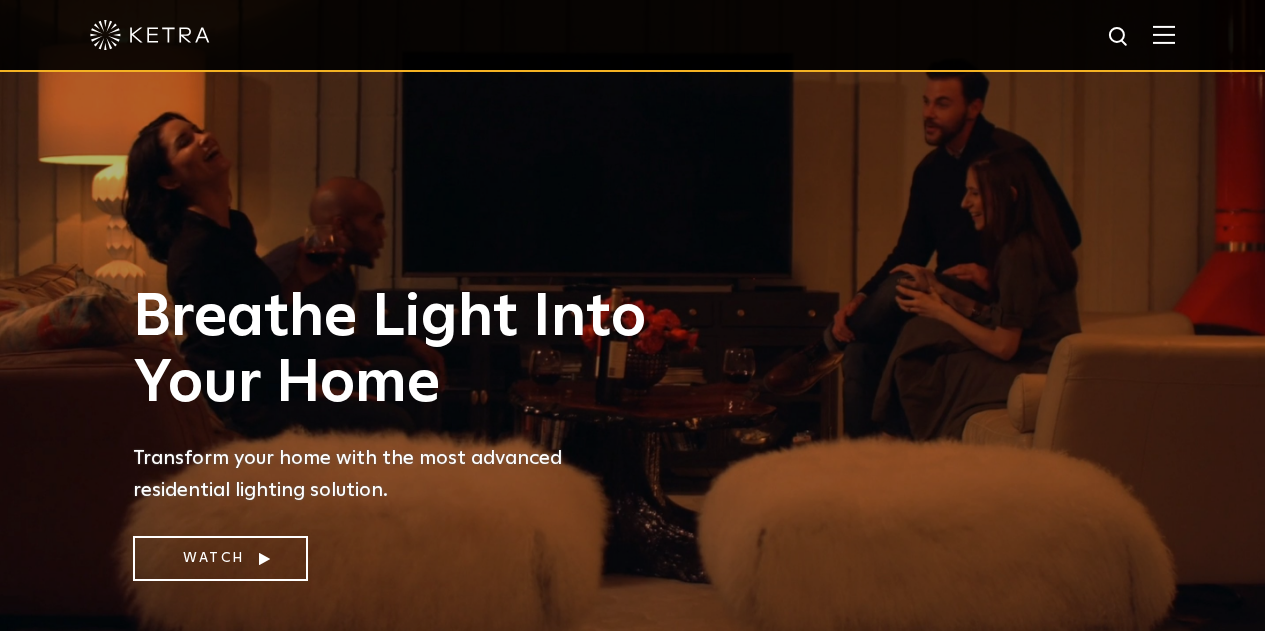 scroll, scrollTop: 0, scrollLeft: 0, axis: both 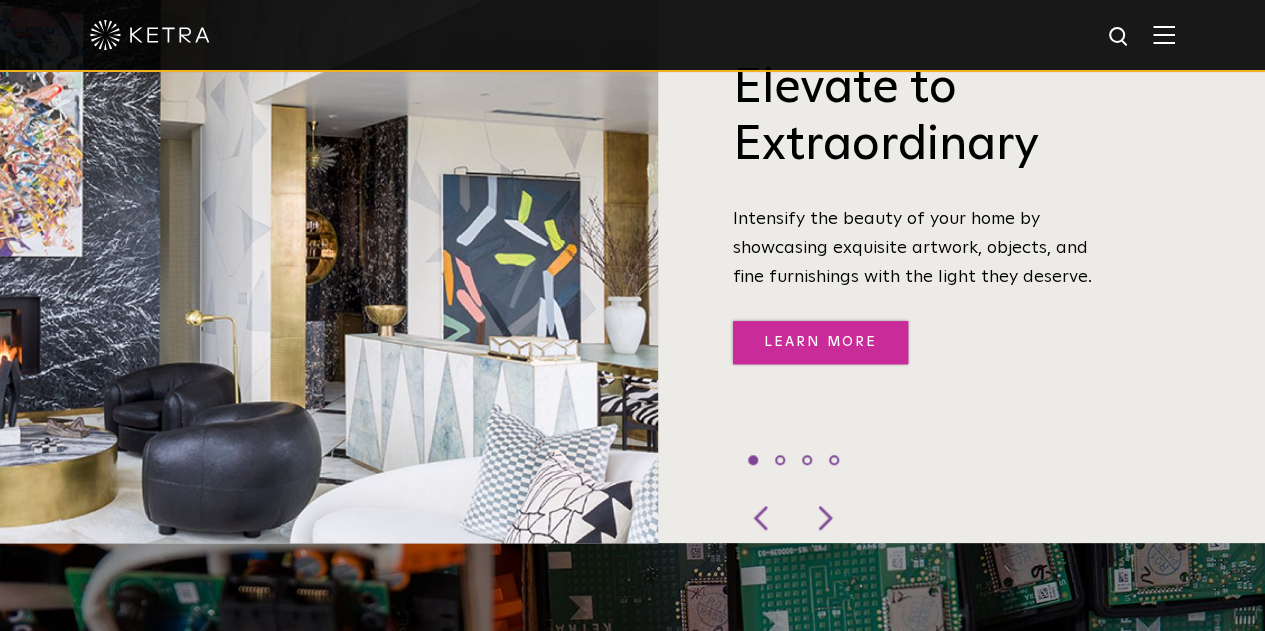 click on "Learn More" at bounding box center [820, 342] 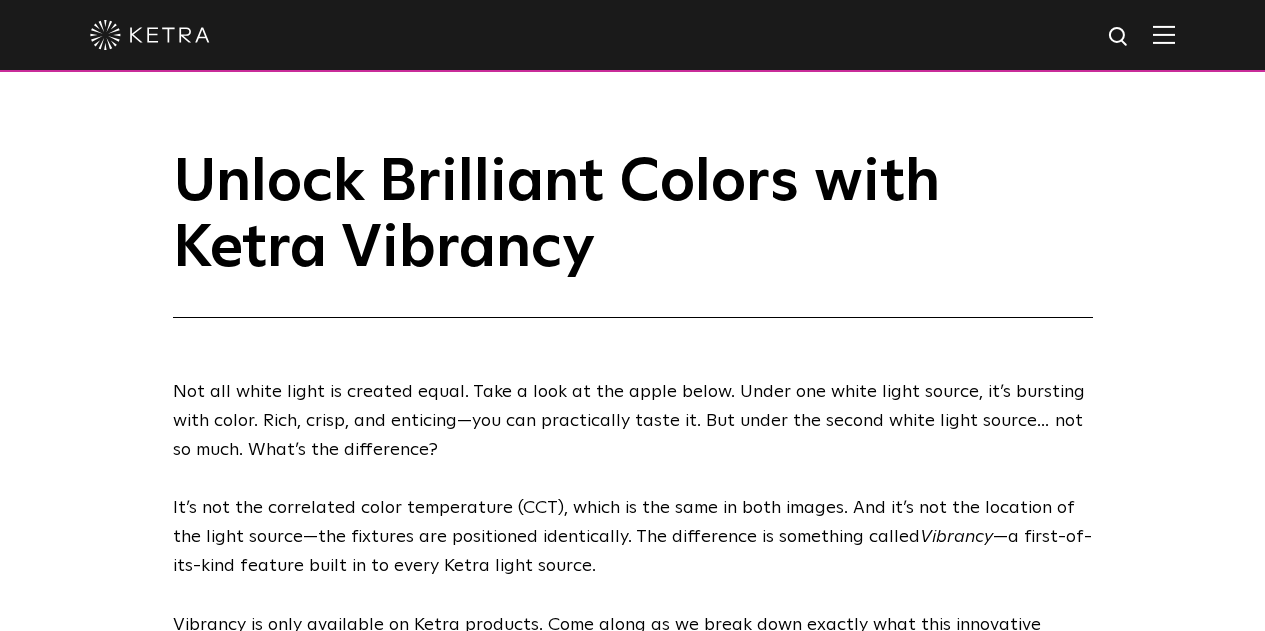 scroll, scrollTop: 0, scrollLeft: 0, axis: both 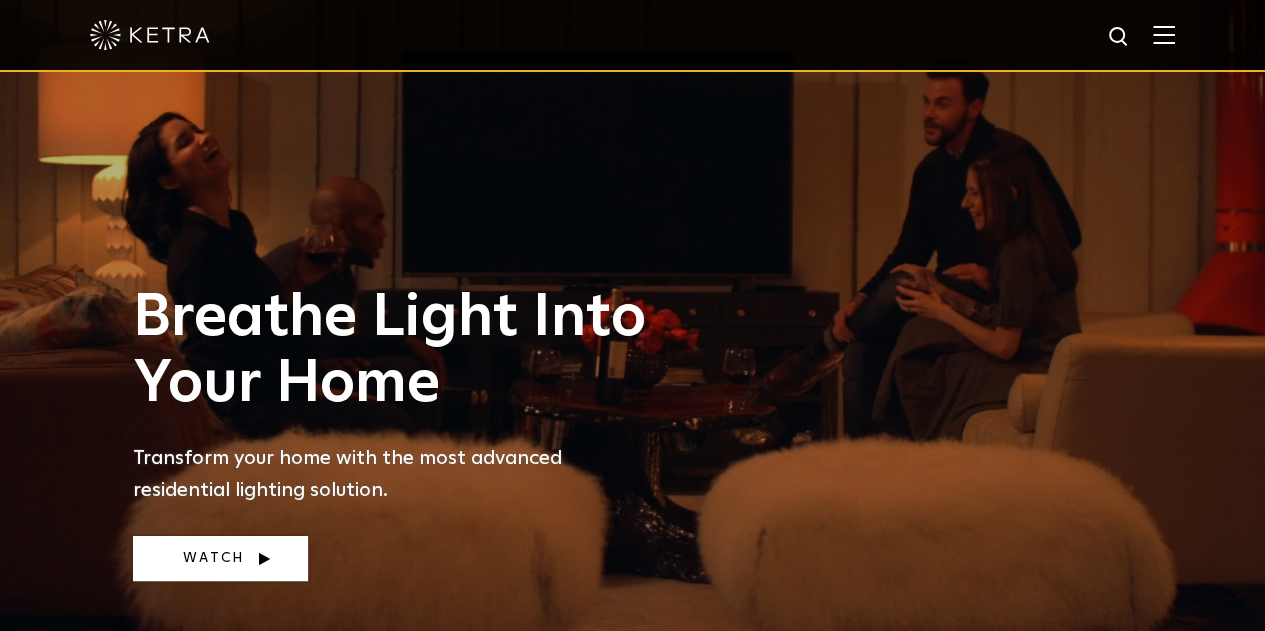 click on "Watch" at bounding box center (220, 558) 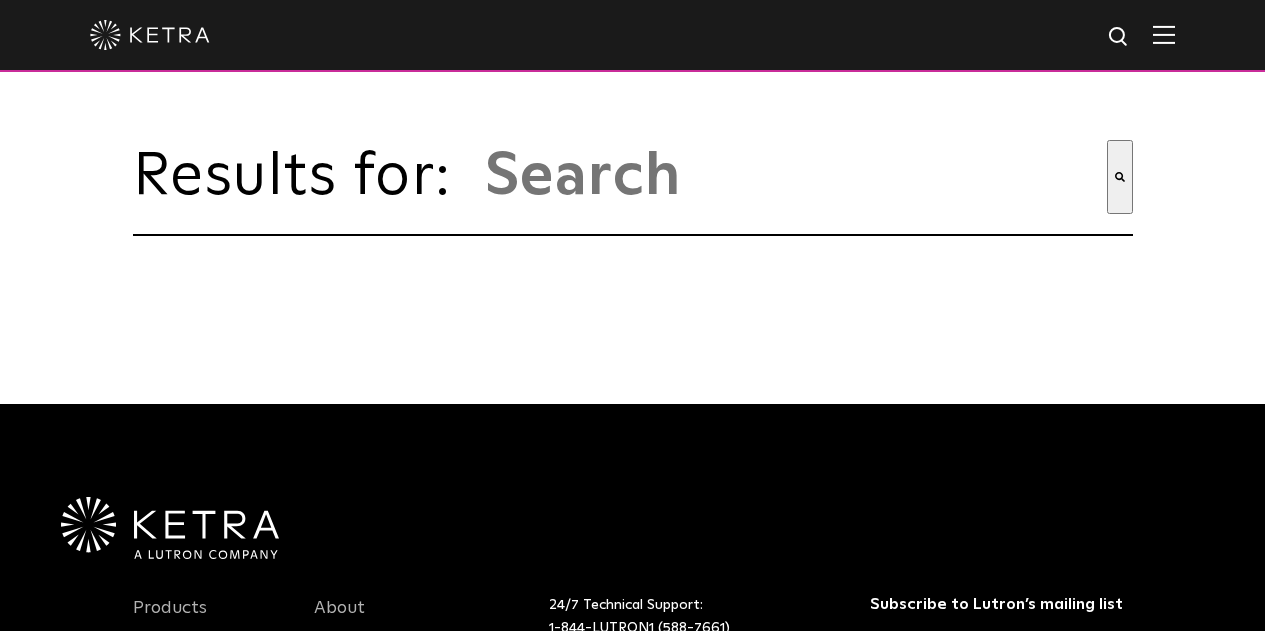 scroll, scrollTop: 379, scrollLeft: 0, axis: vertical 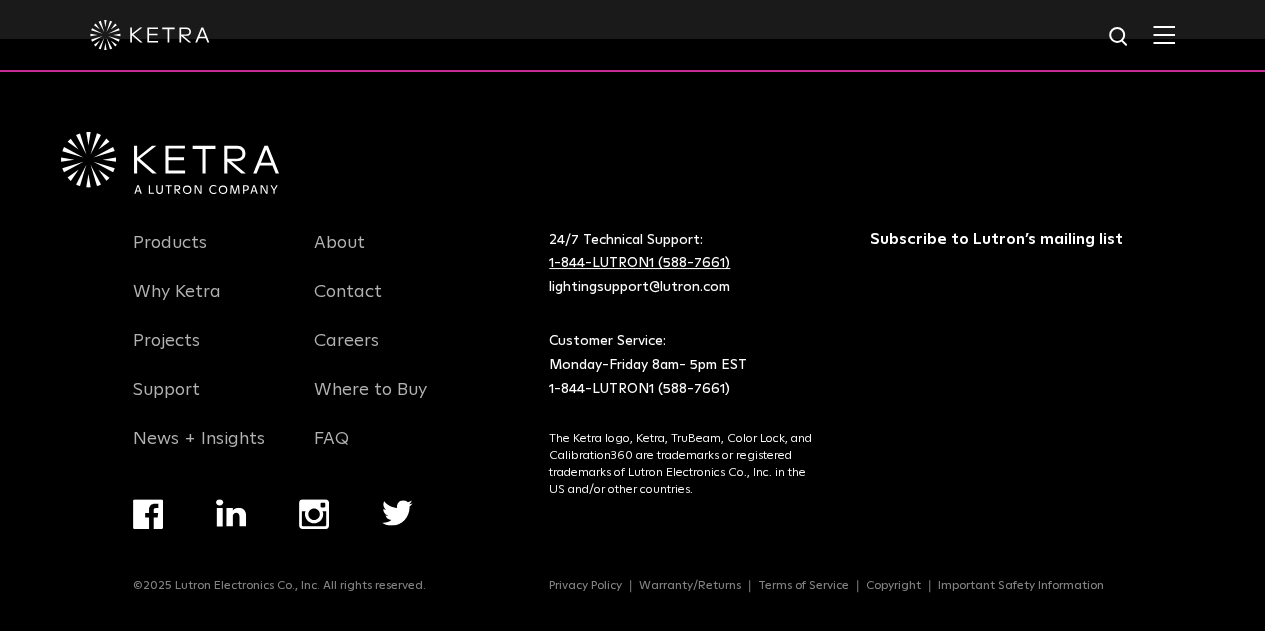 type on "artwork" 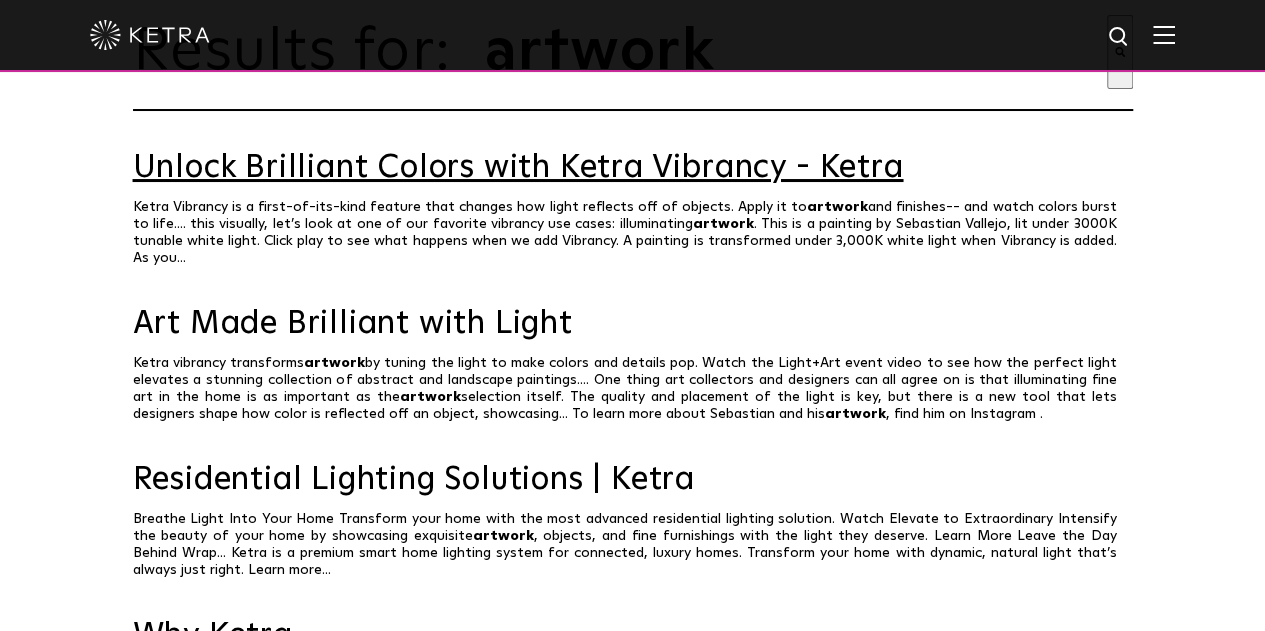 scroll, scrollTop: 0, scrollLeft: 0, axis: both 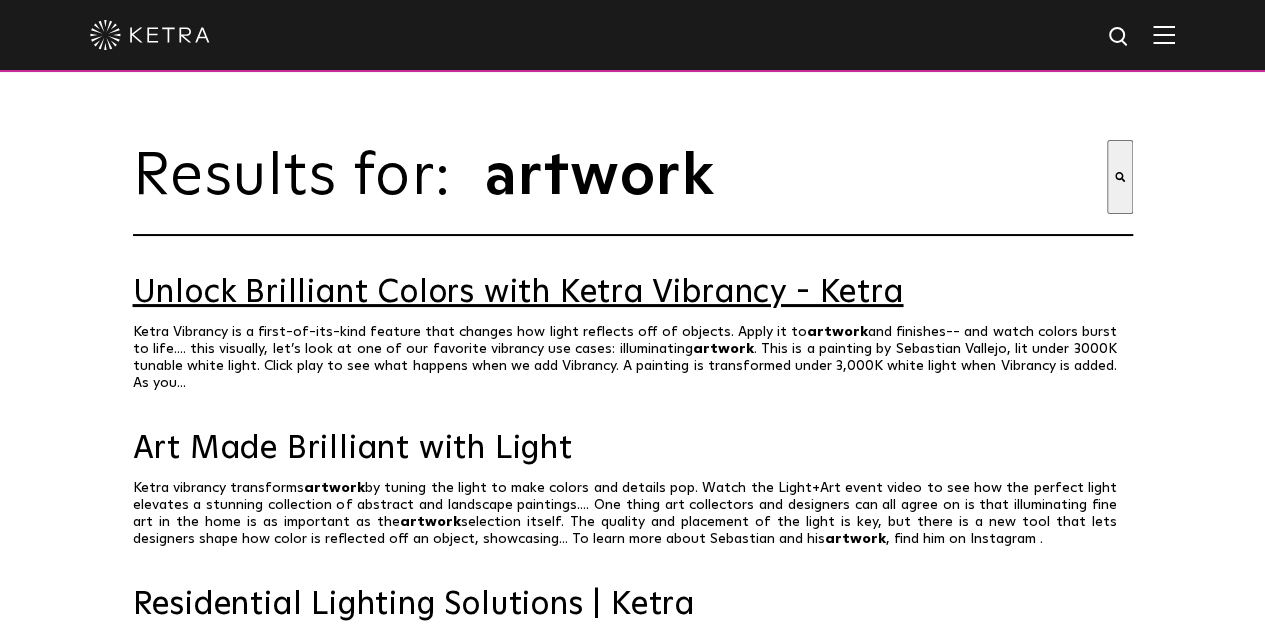 click on "Unlock Brilliant Colors with Ketra Vibrancy - Ketra" at bounding box center (633, 293) 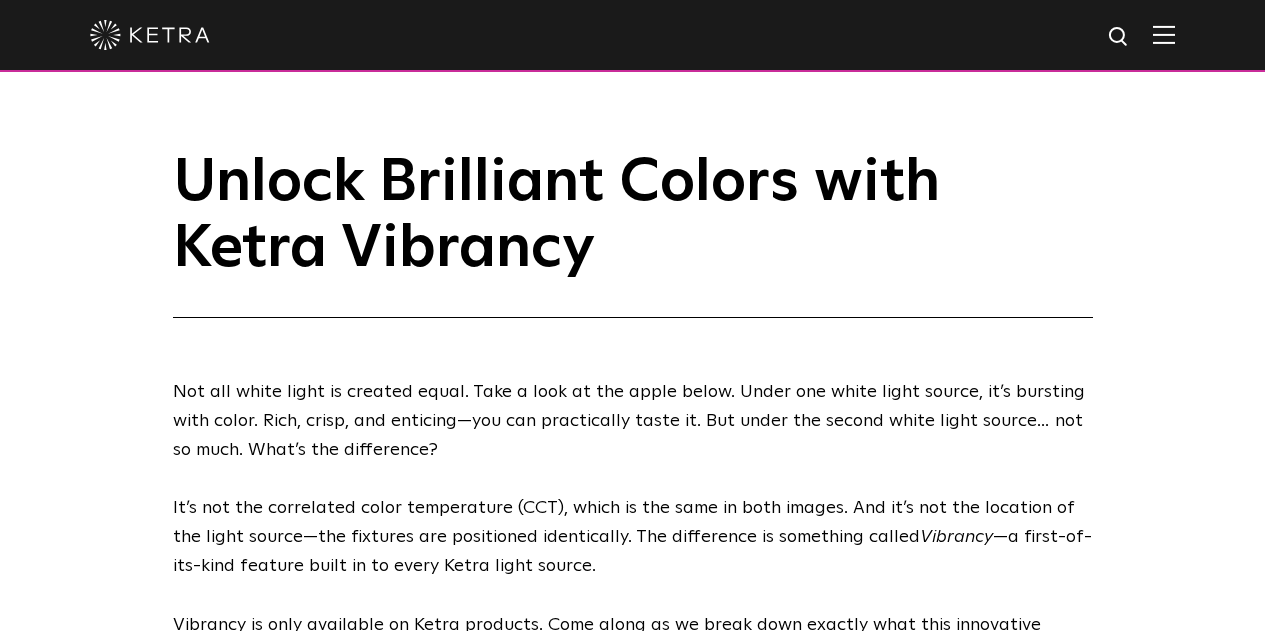scroll, scrollTop: 0, scrollLeft: 0, axis: both 